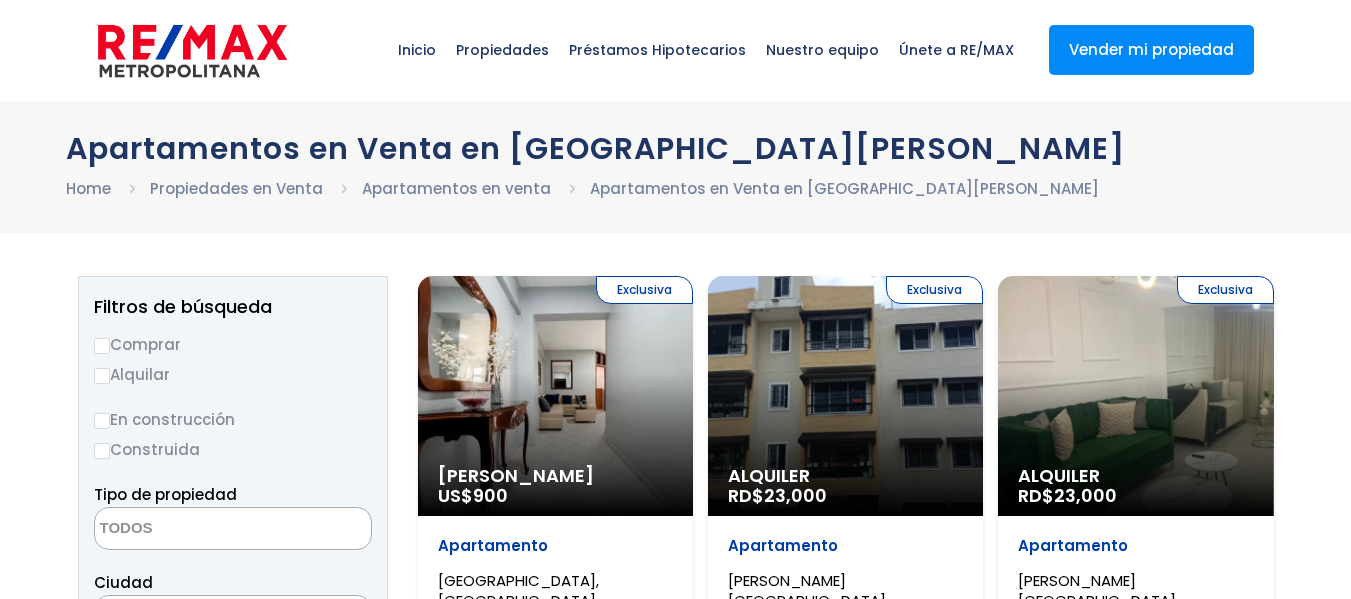 select 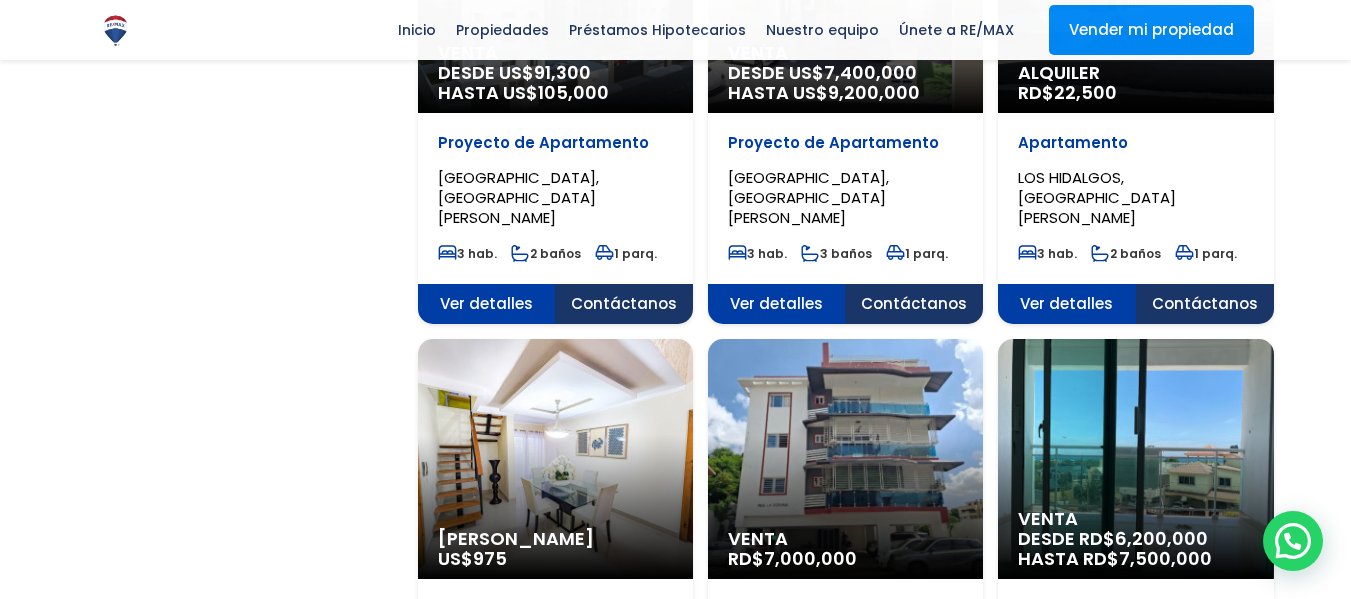 scroll, scrollTop: 1900, scrollLeft: 0, axis: vertical 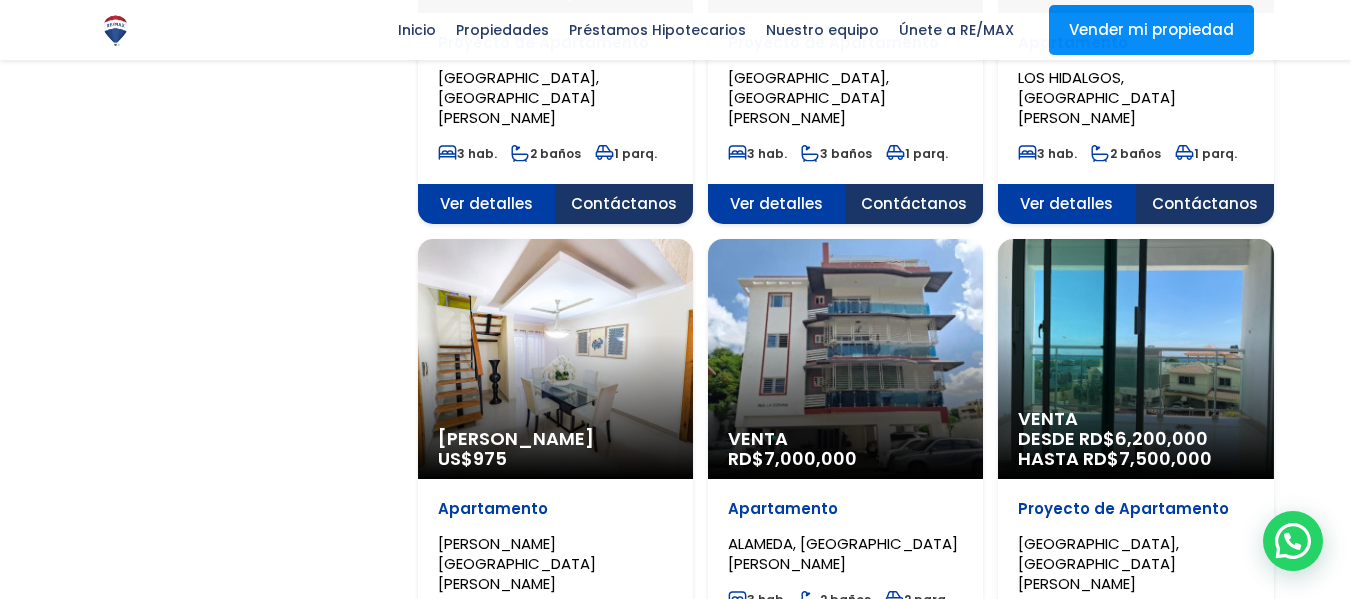 click on "Venta
RD$  7,000,000" at bounding box center [555, -1505] 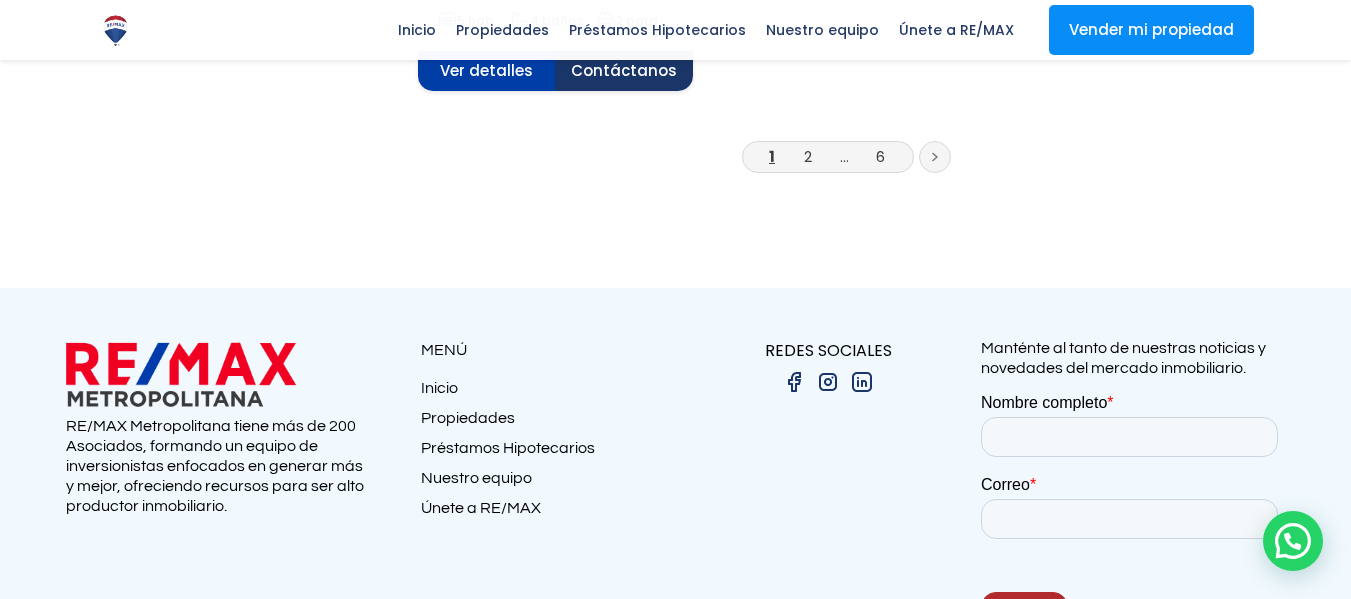 scroll, scrollTop: 2978, scrollLeft: 0, axis: vertical 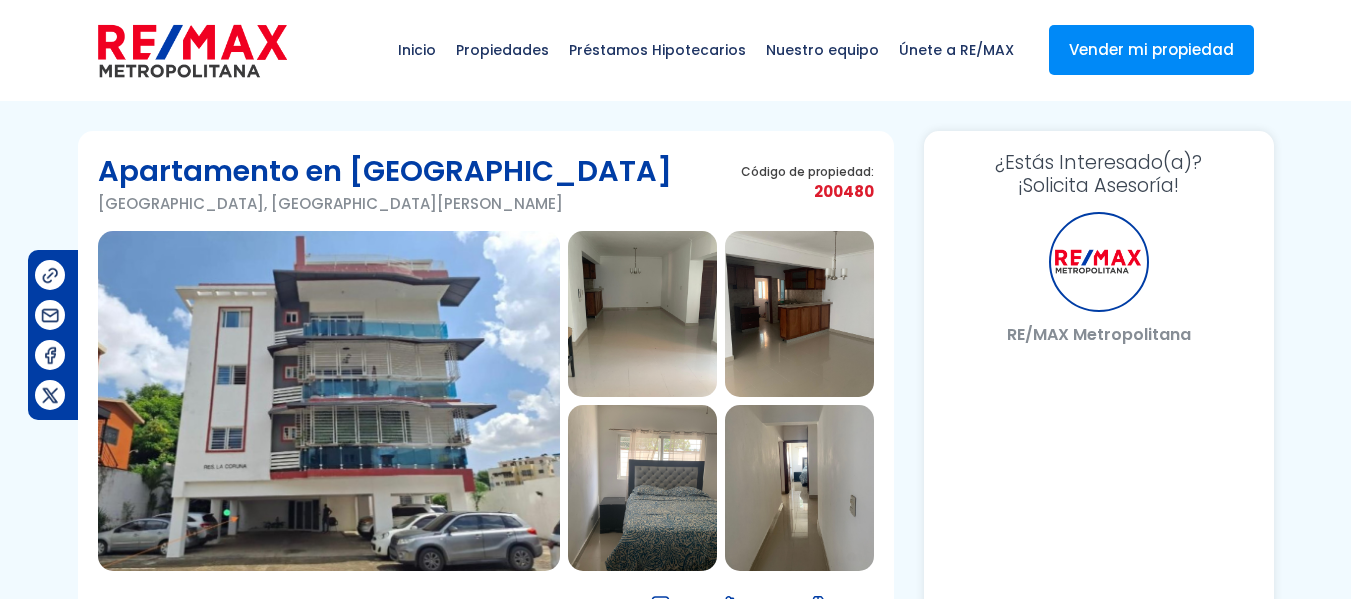 select on "US" 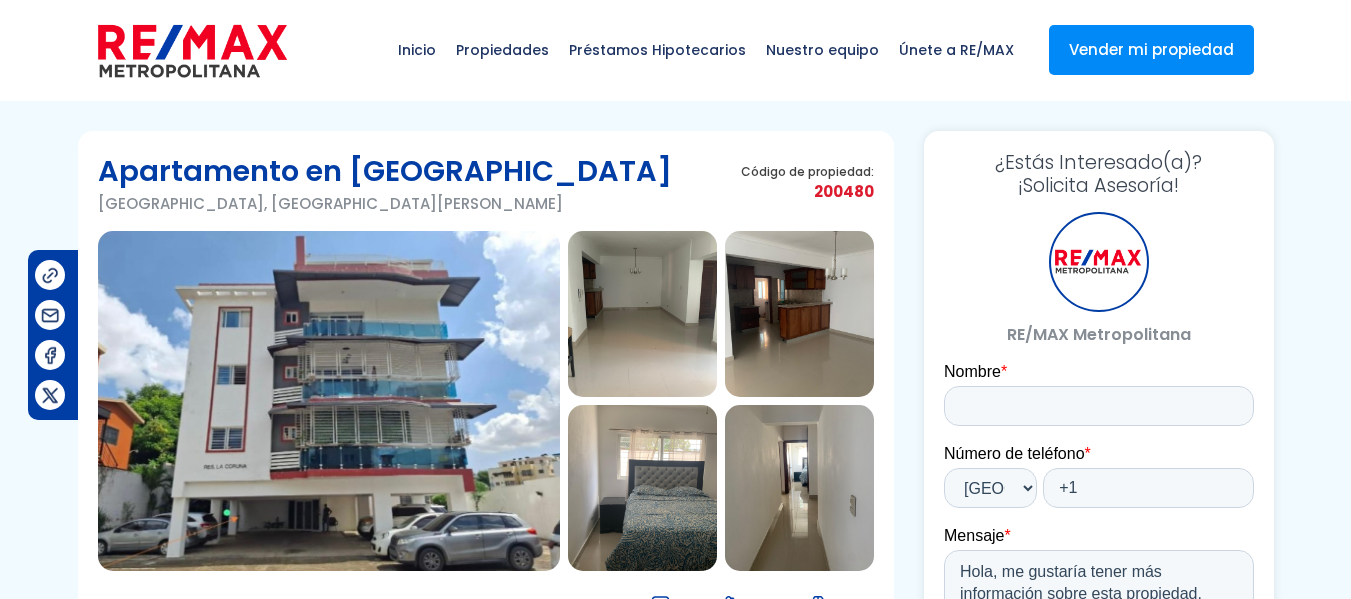 scroll, scrollTop: 0, scrollLeft: 0, axis: both 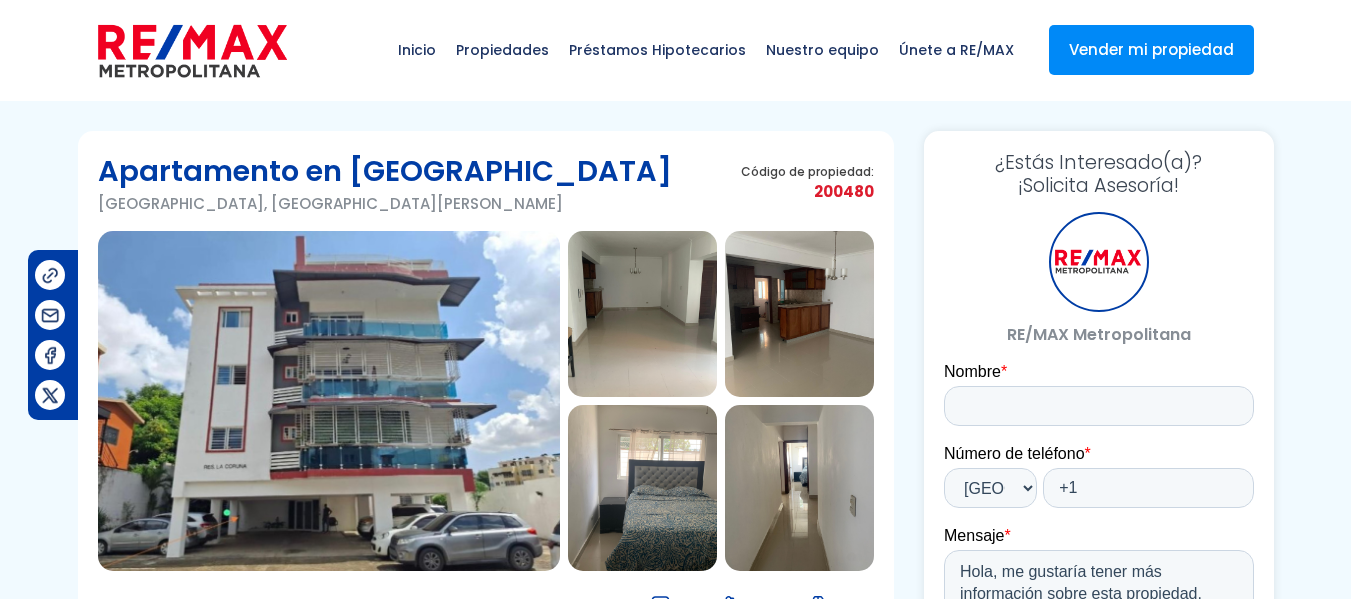 click at bounding box center [329, 401] 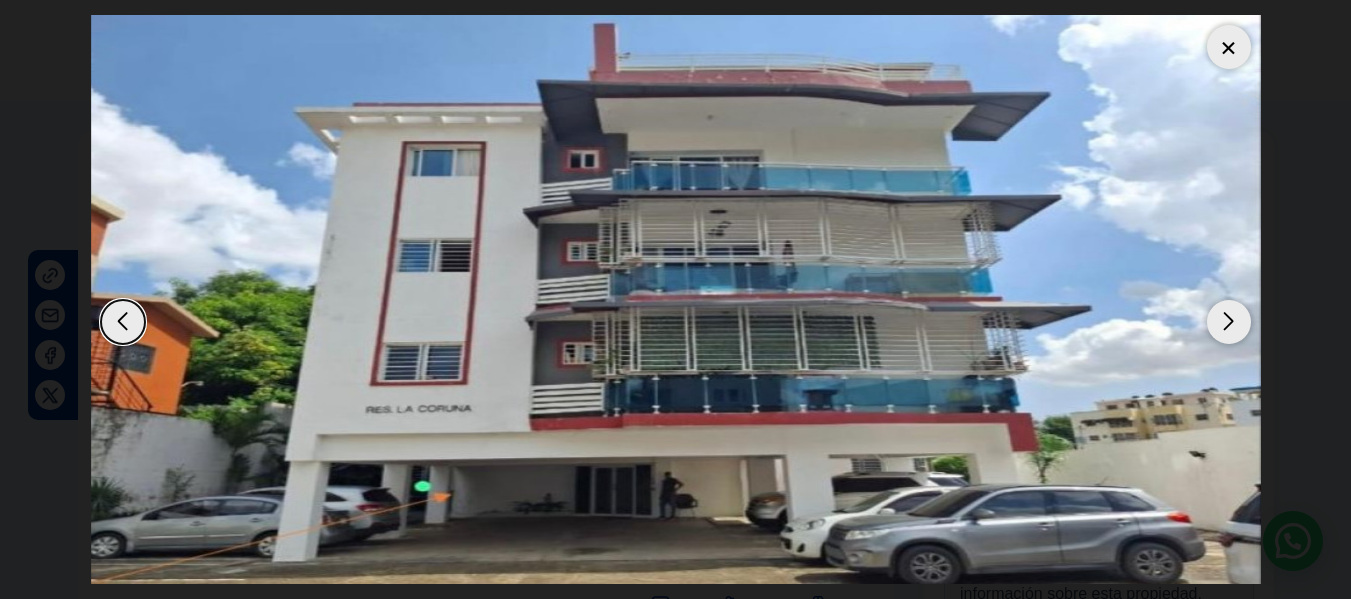 click at bounding box center (1229, 322) 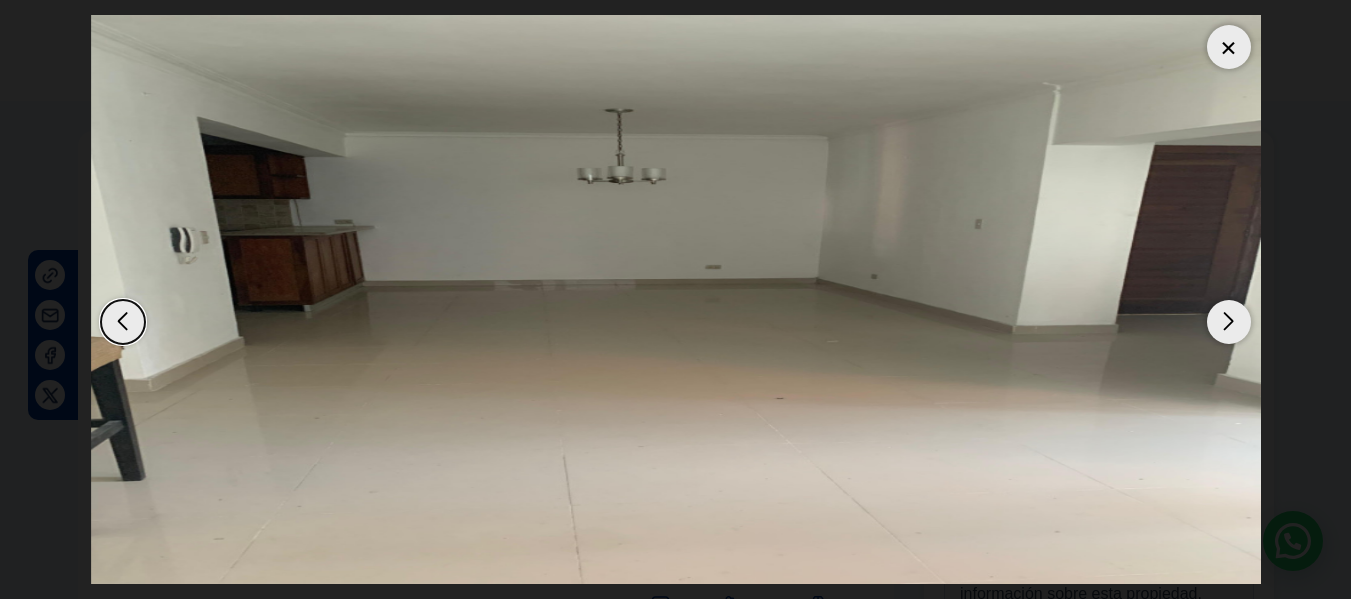 click at bounding box center (1229, 322) 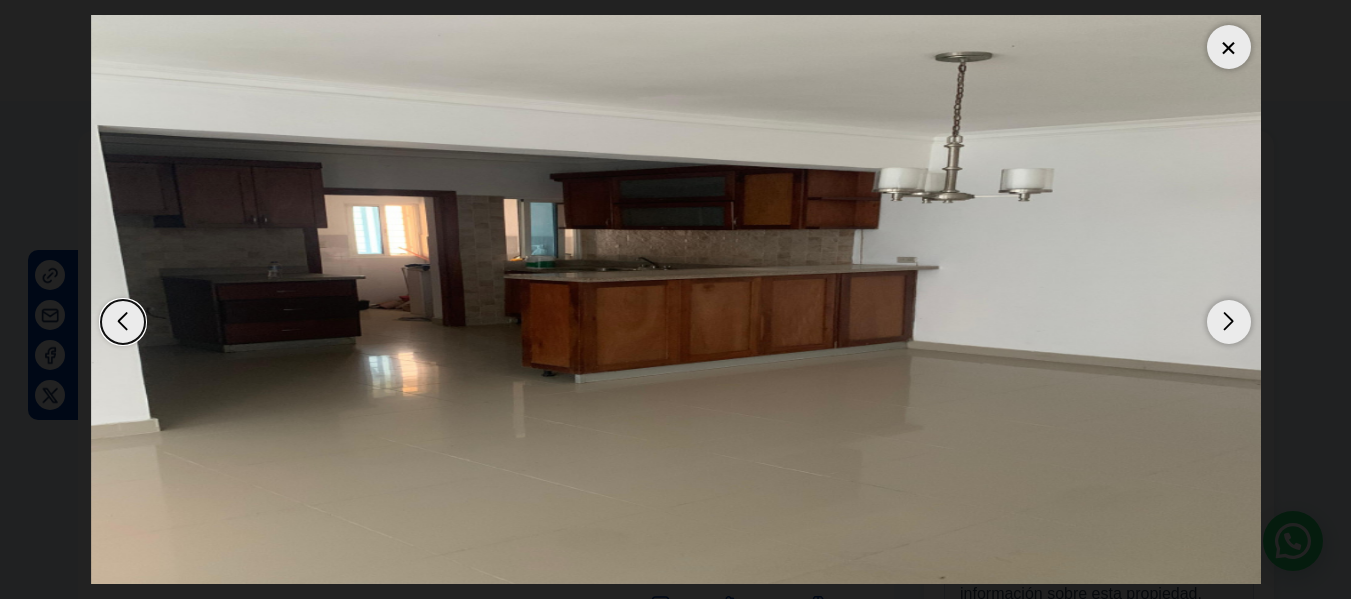 click at bounding box center (1229, 322) 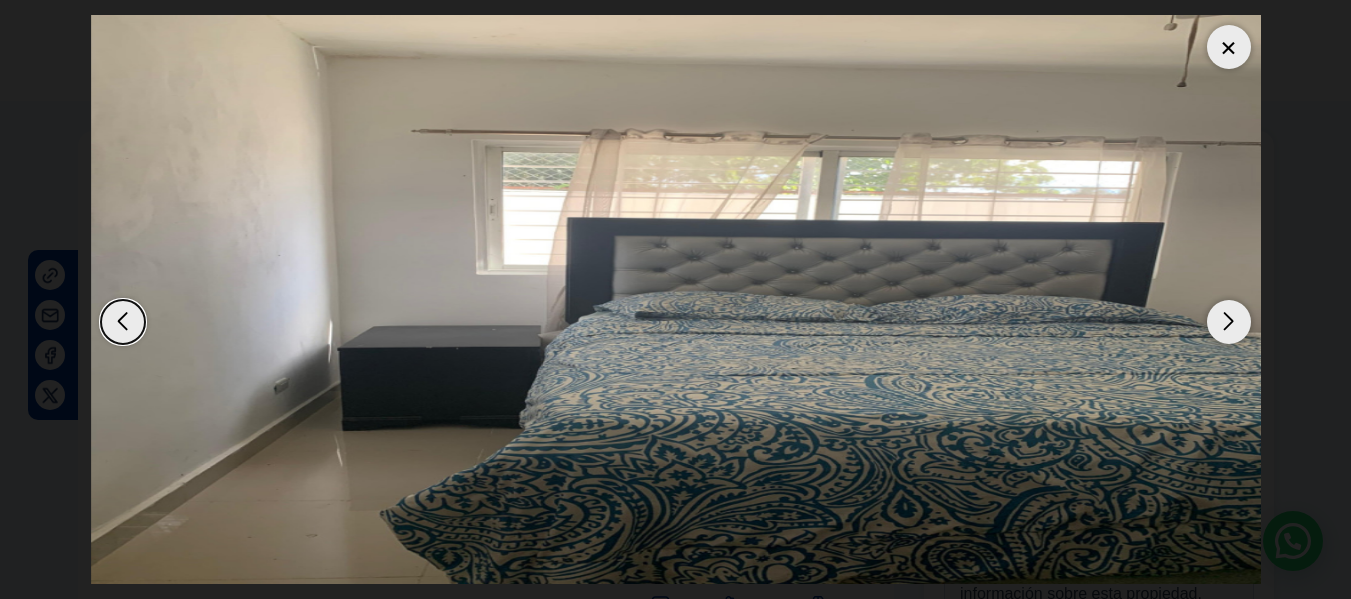 click at bounding box center (123, 322) 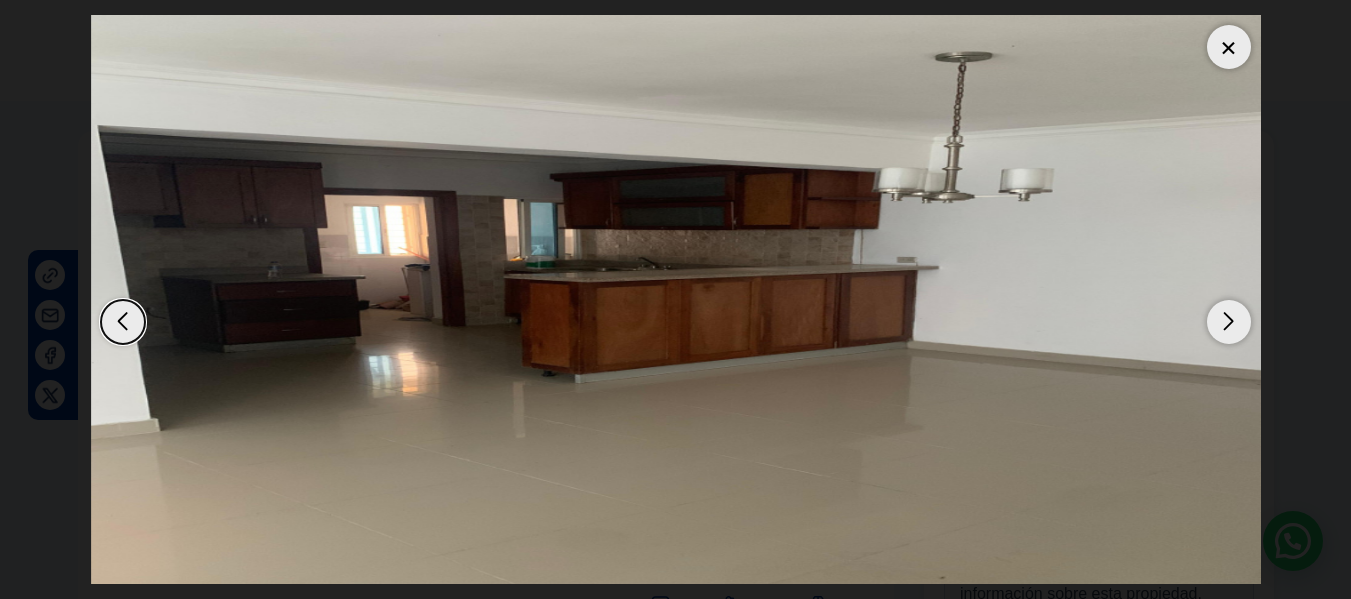 click at bounding box center (676, 299) 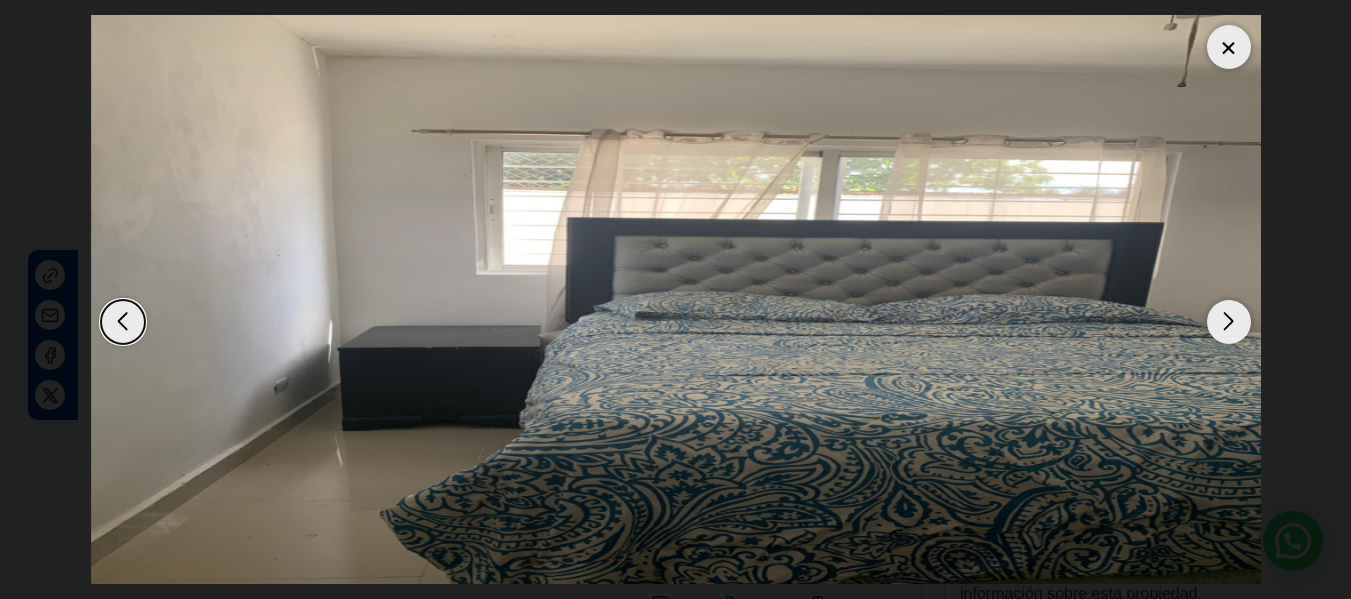 click at bounding box center [1229, 322] 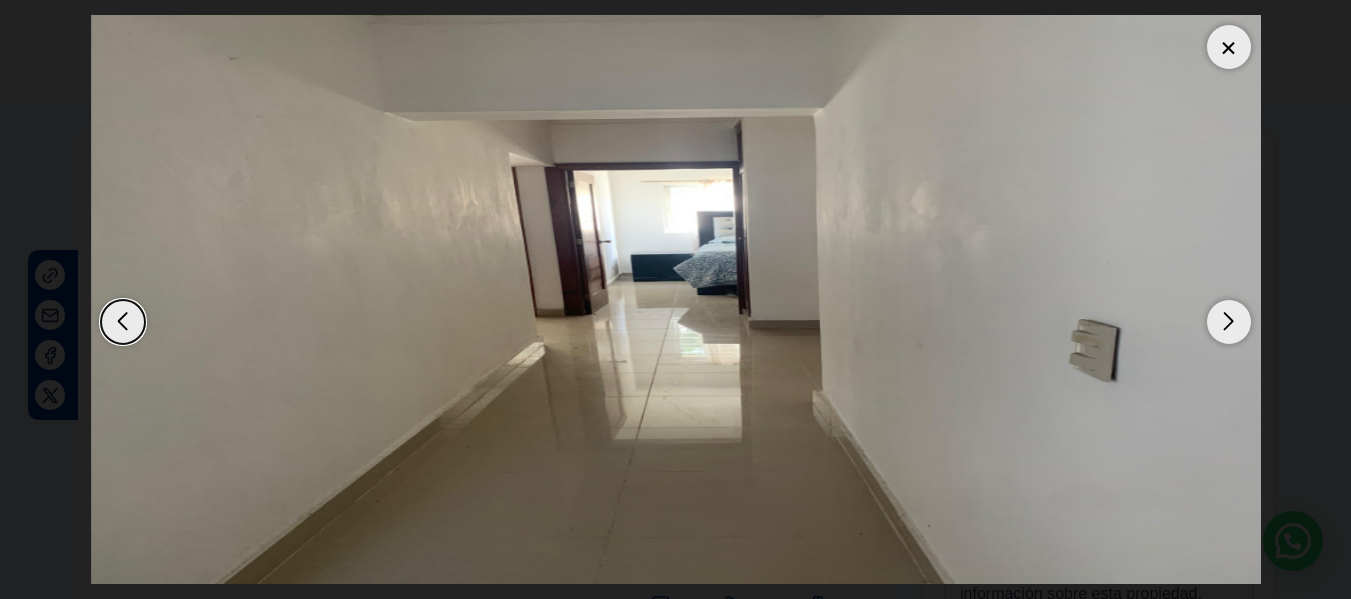click at bounding box center [1229, 322] 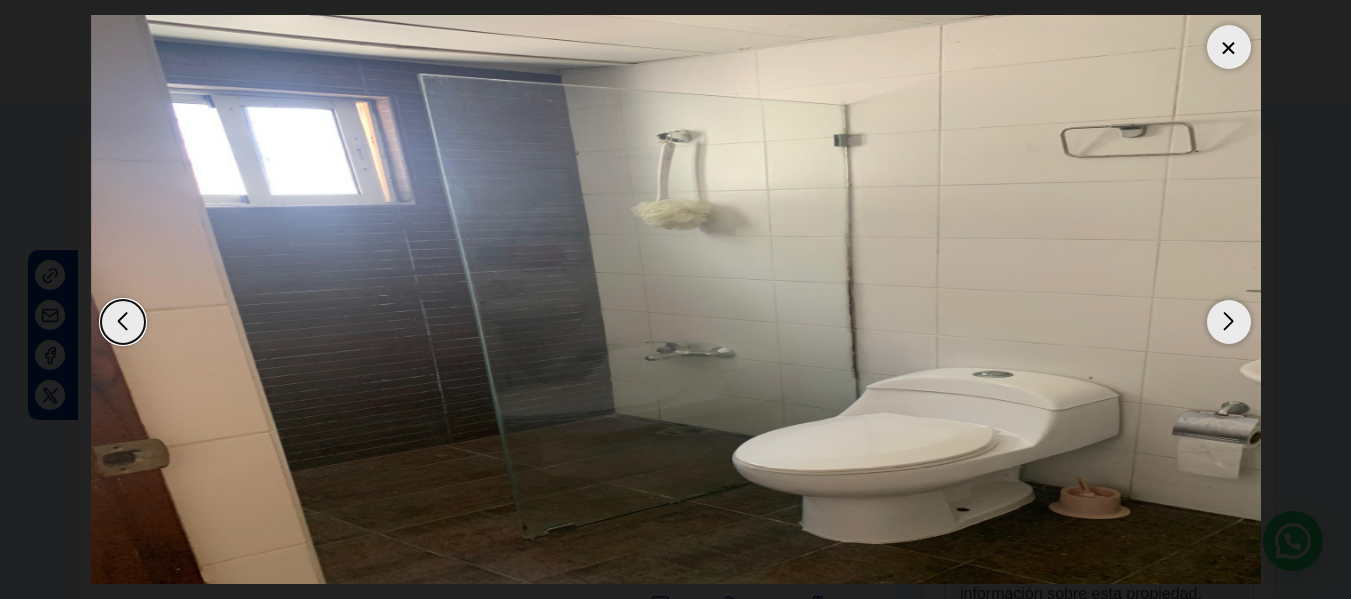 click at bounding box center [1229, 322] 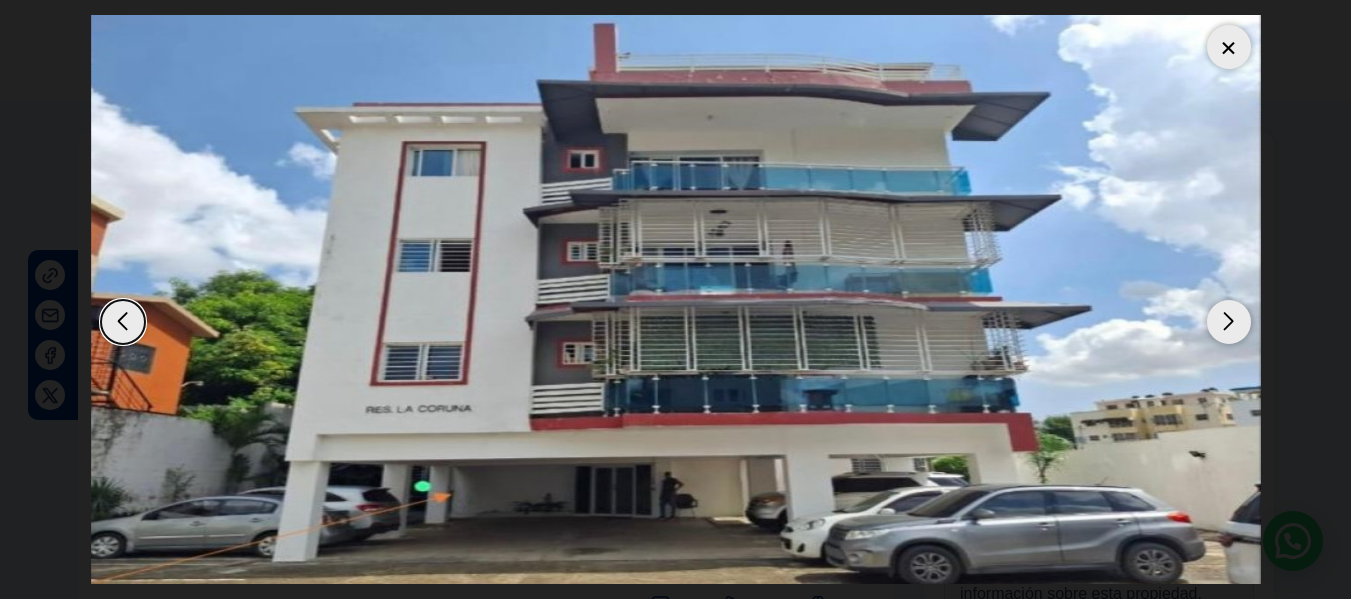 click at bounding box center (1229, 322) 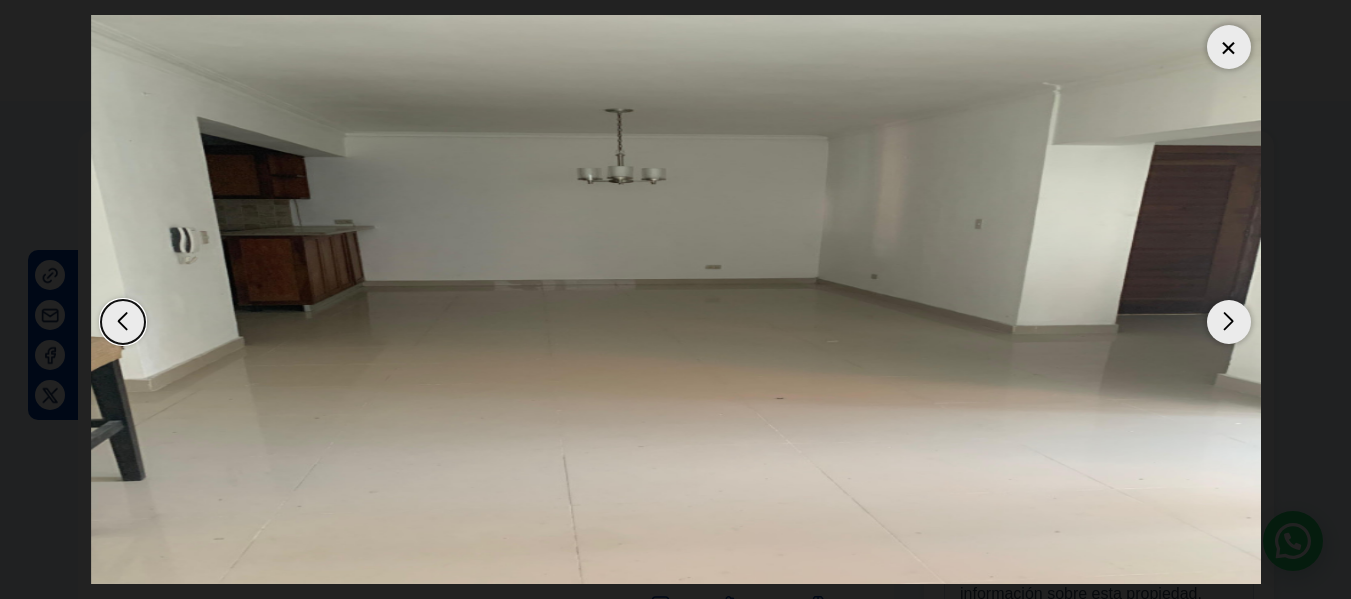 click at bounding box center (1229, 322) 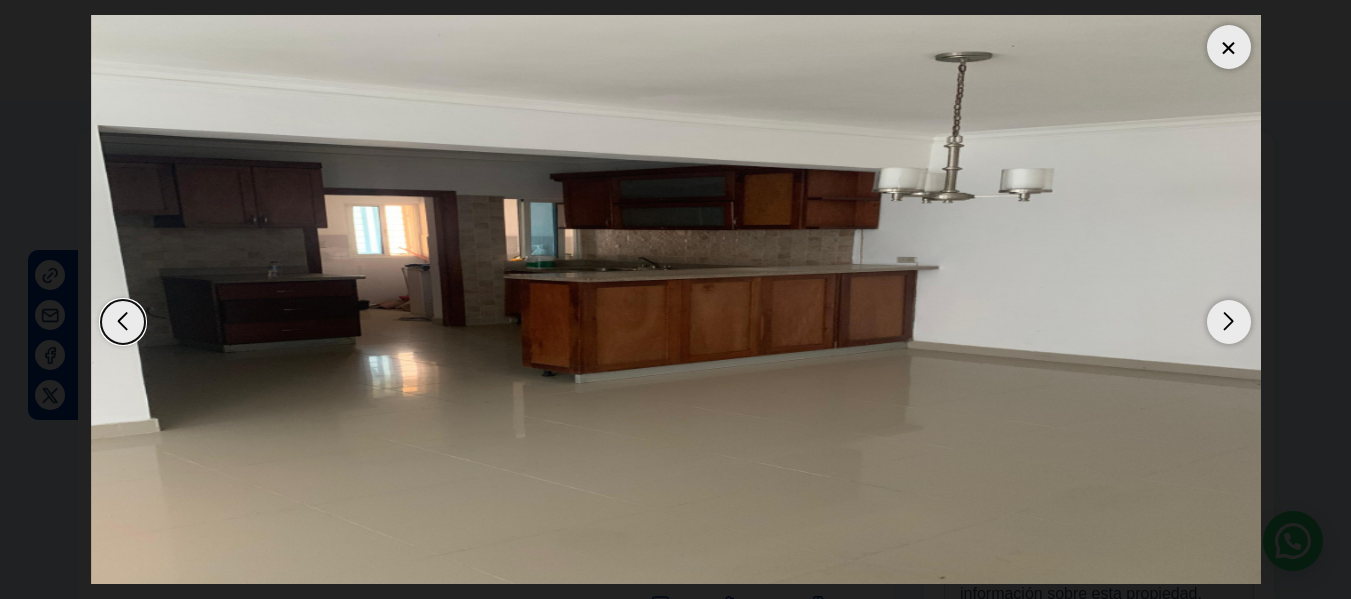 click at bounding box center [1229, 47] 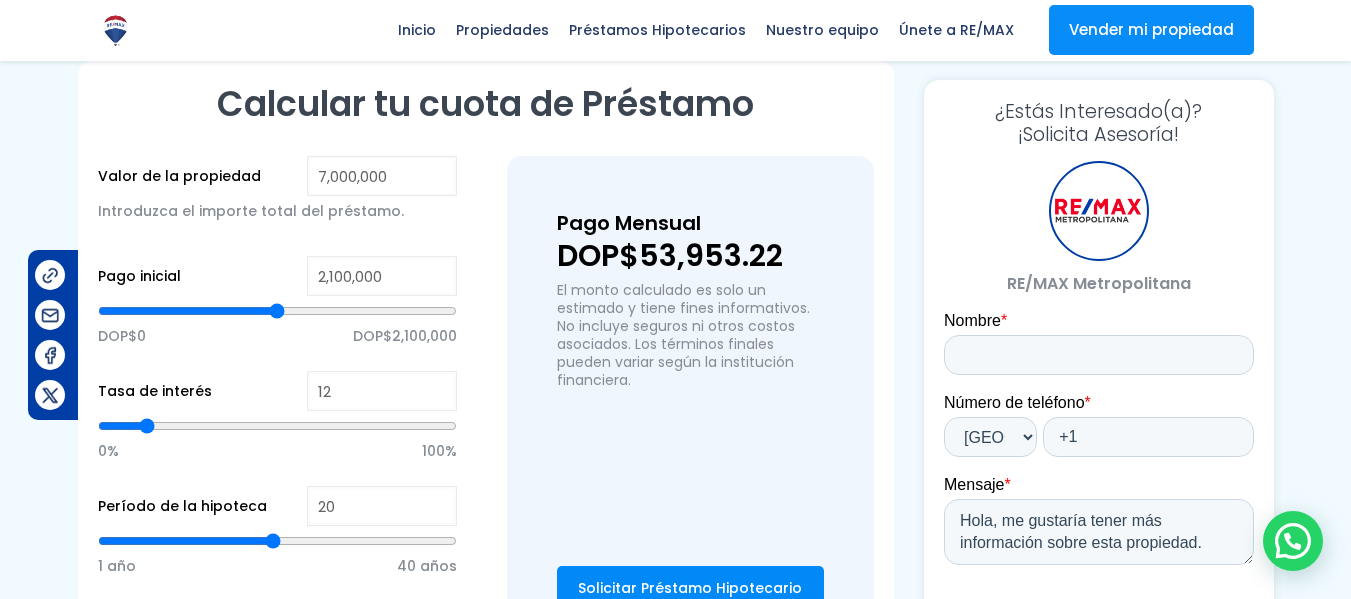 scroll, scrollTop: 1300, scrollLeft: 0, axis: vertical 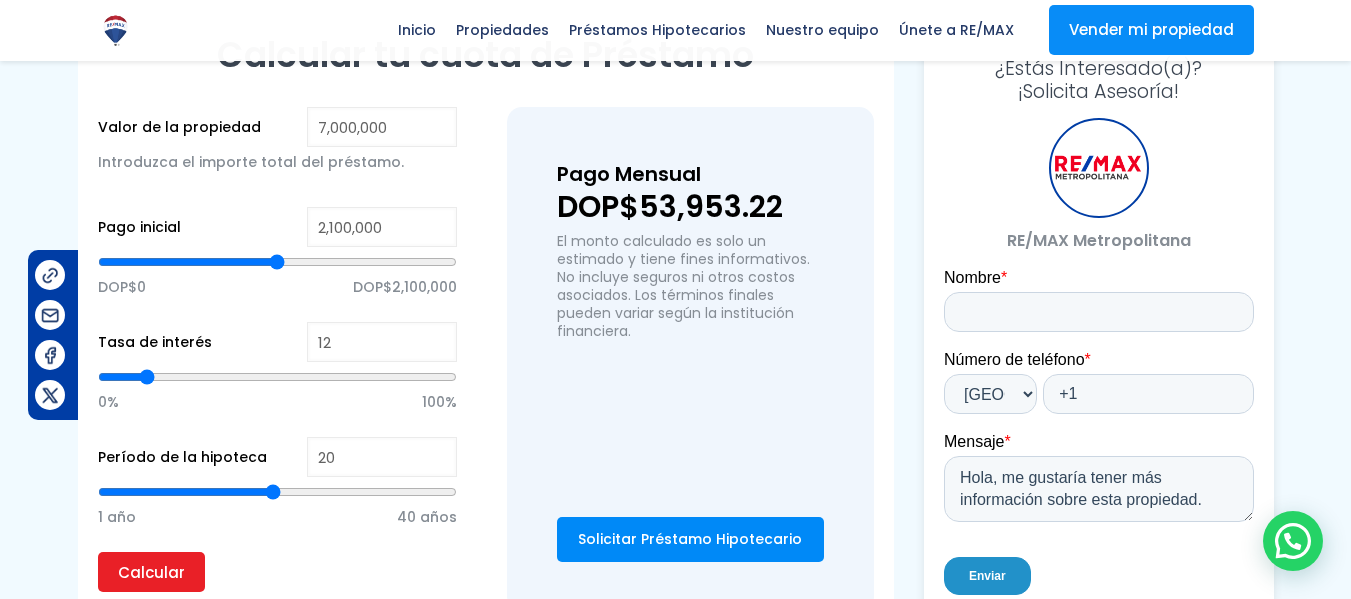 type on "3,578,535" 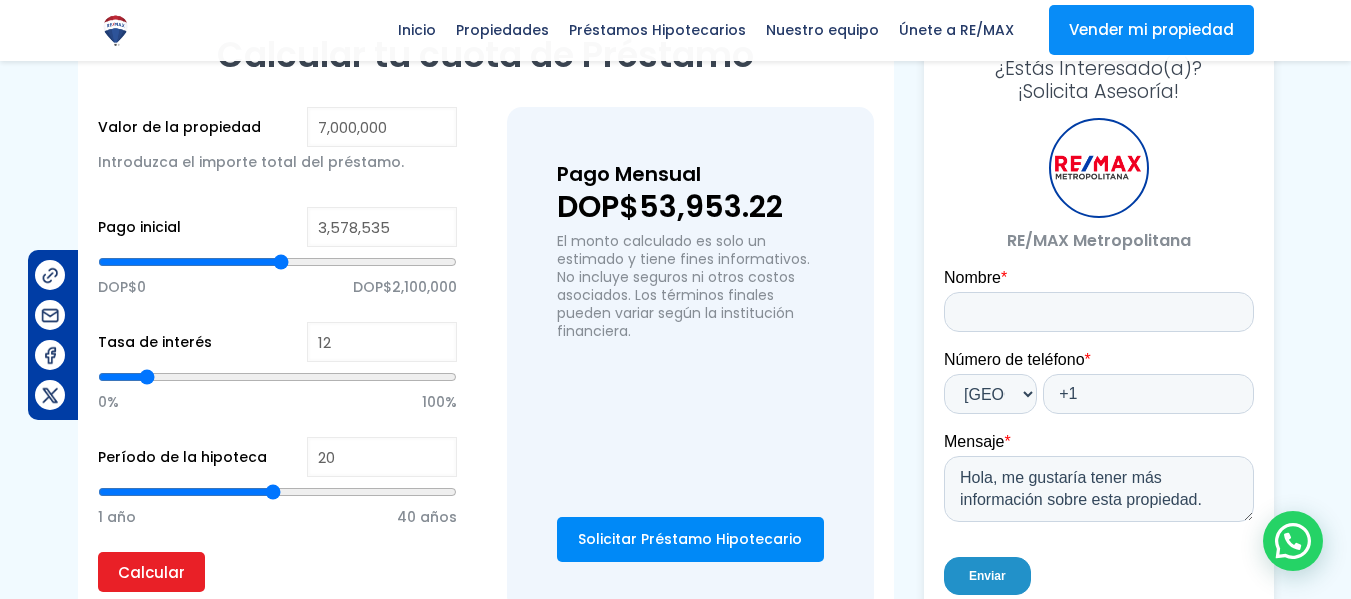 type on "3,598,926" 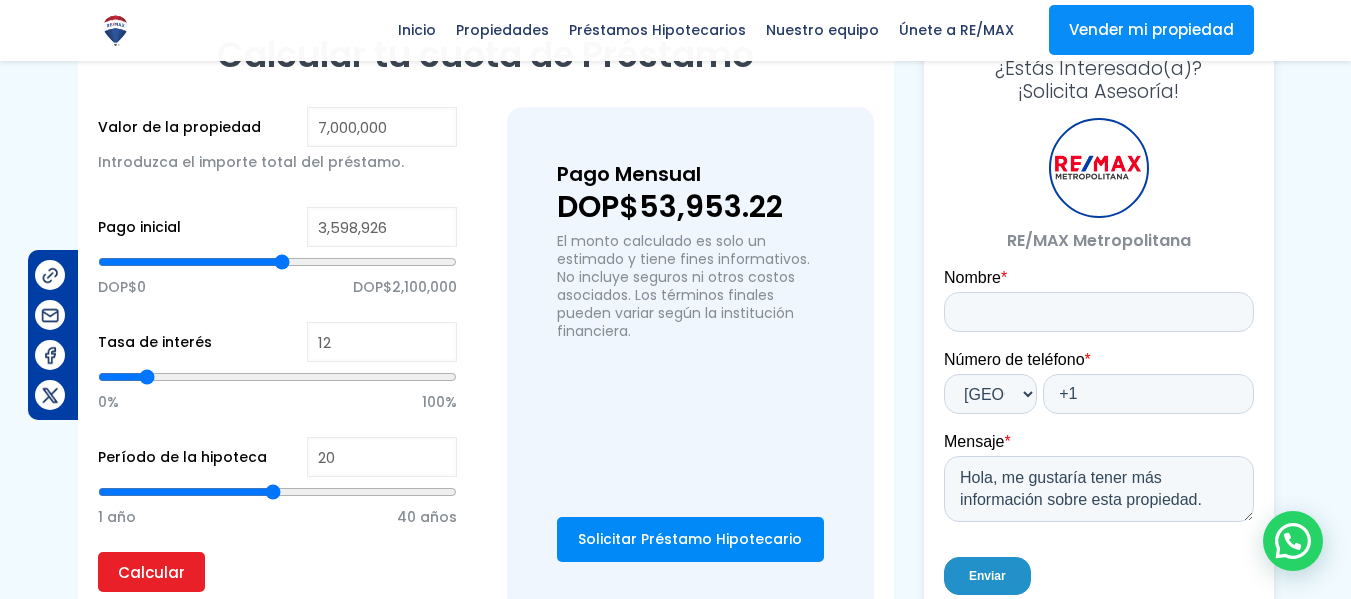 type on "3,639,707" 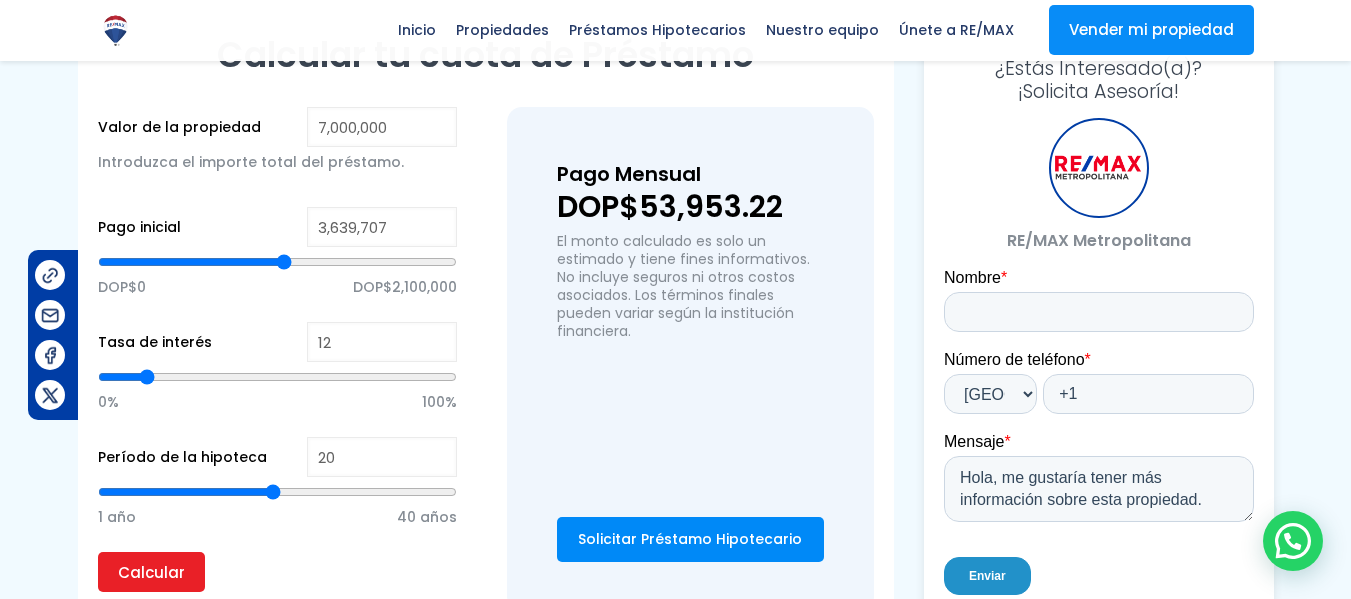 type on "3,680,488" 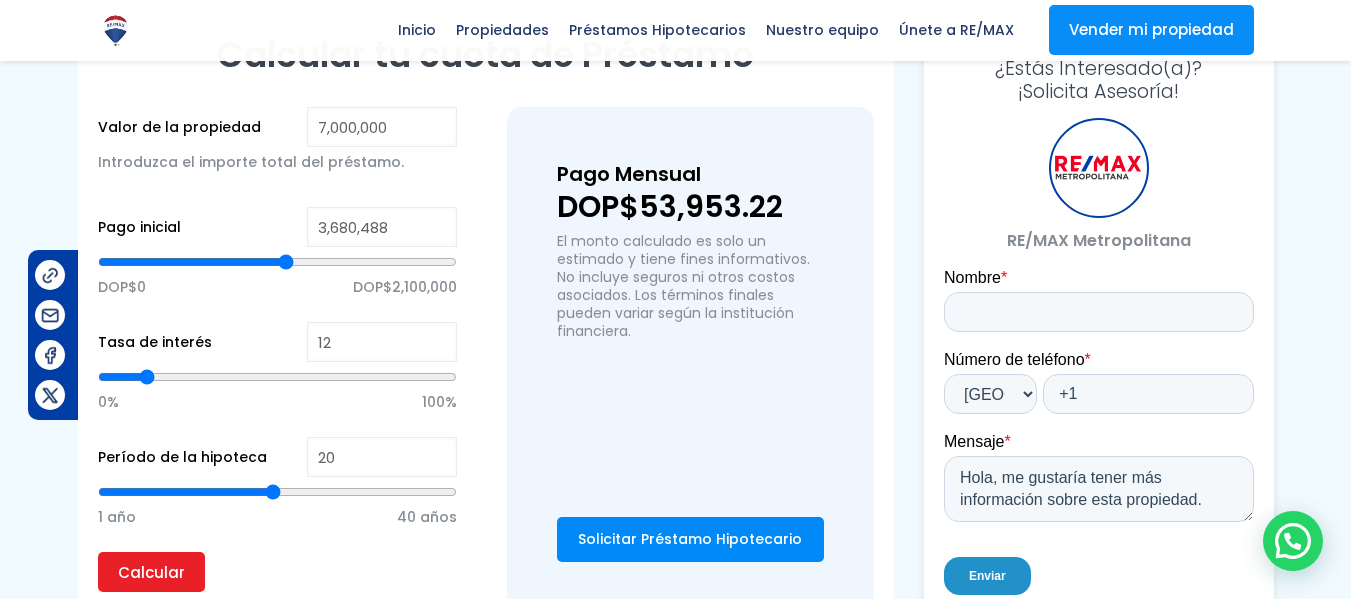 type on "3,741,659" 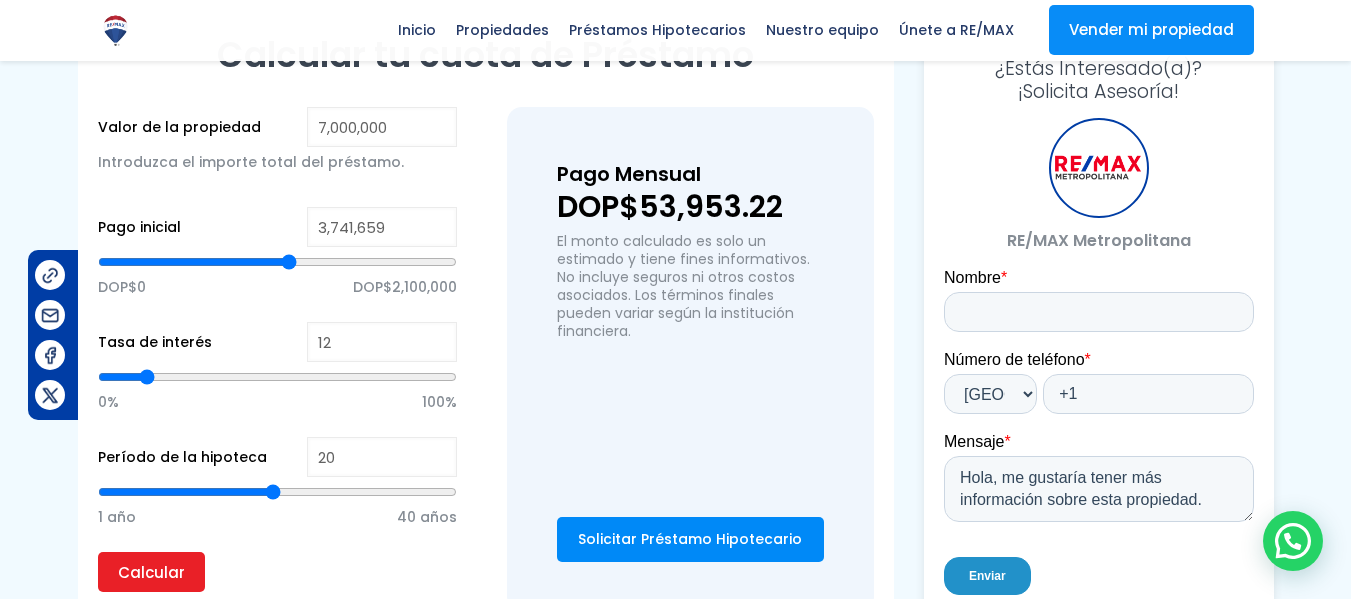 type on "3,843,612" 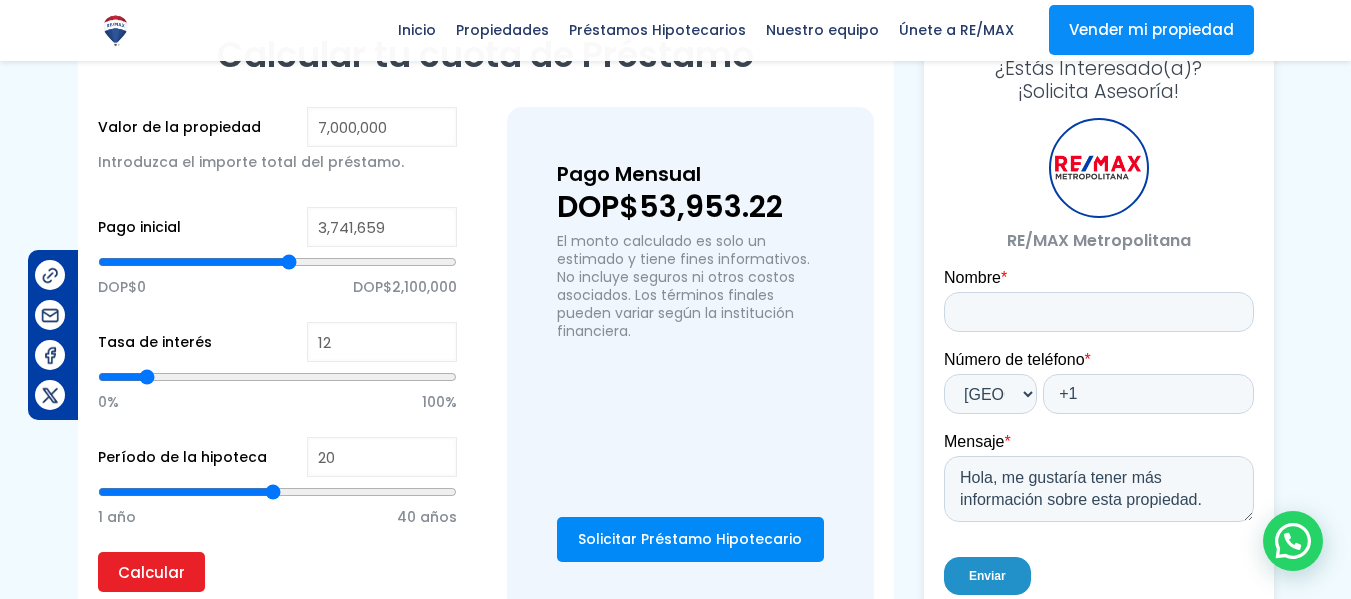 type on "3843612" 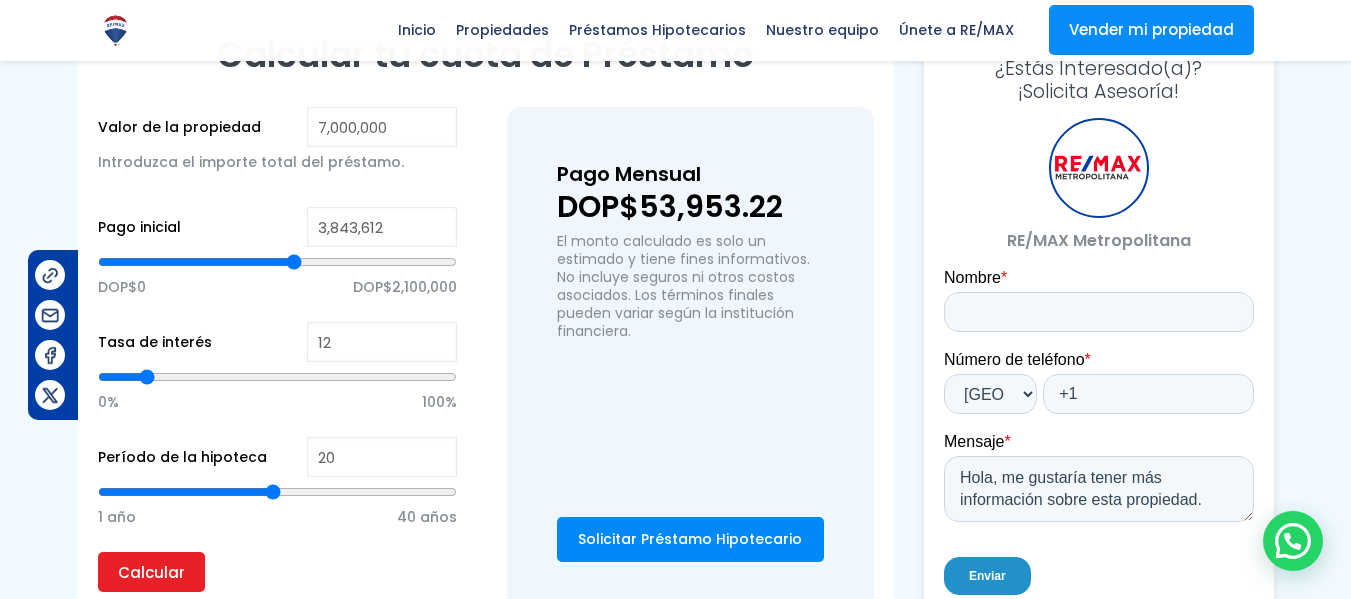 type on "3,945,565" 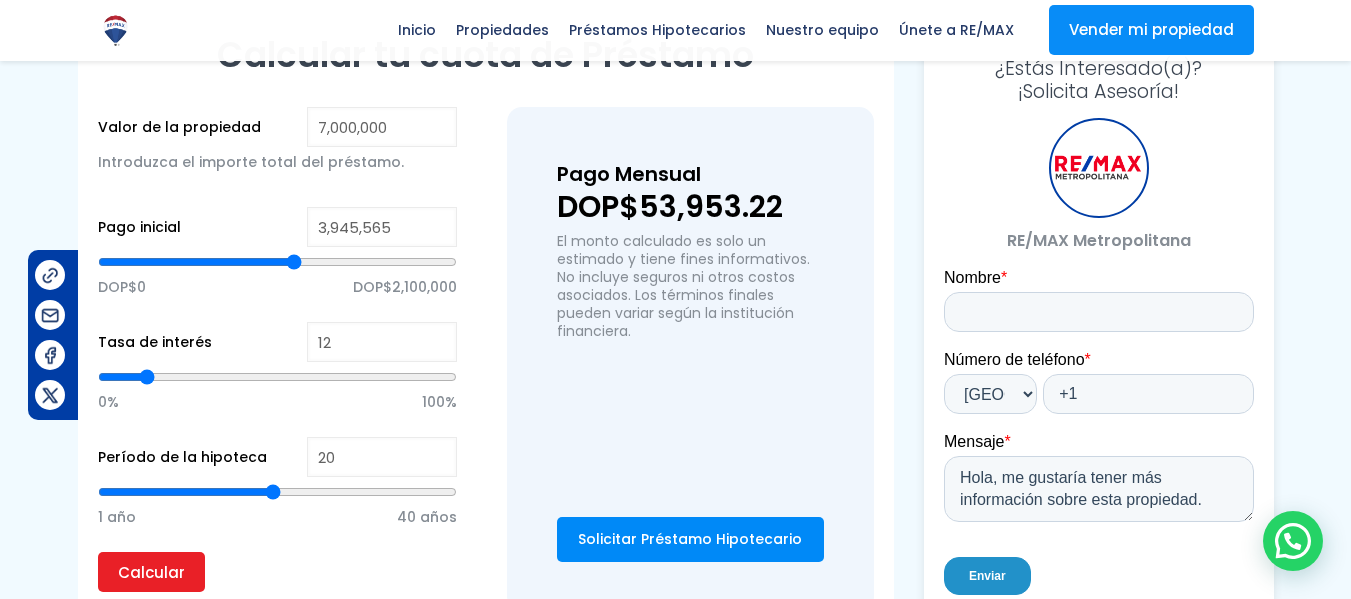 type on "3945565" 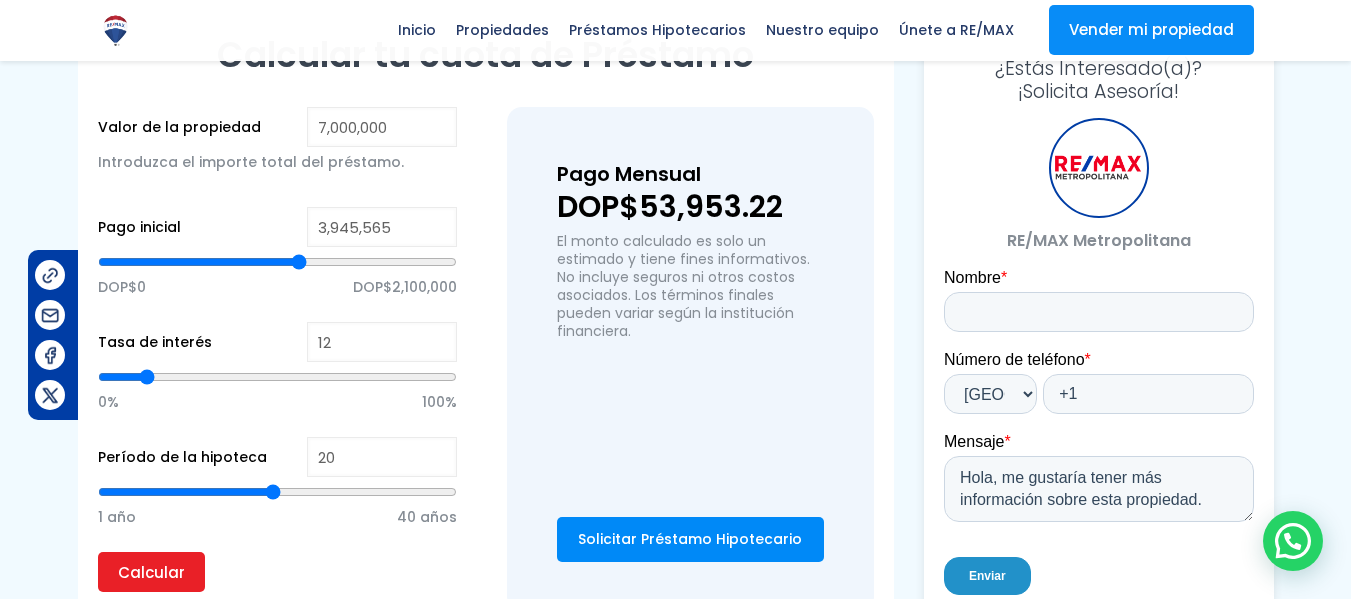 type on "4,067,908" 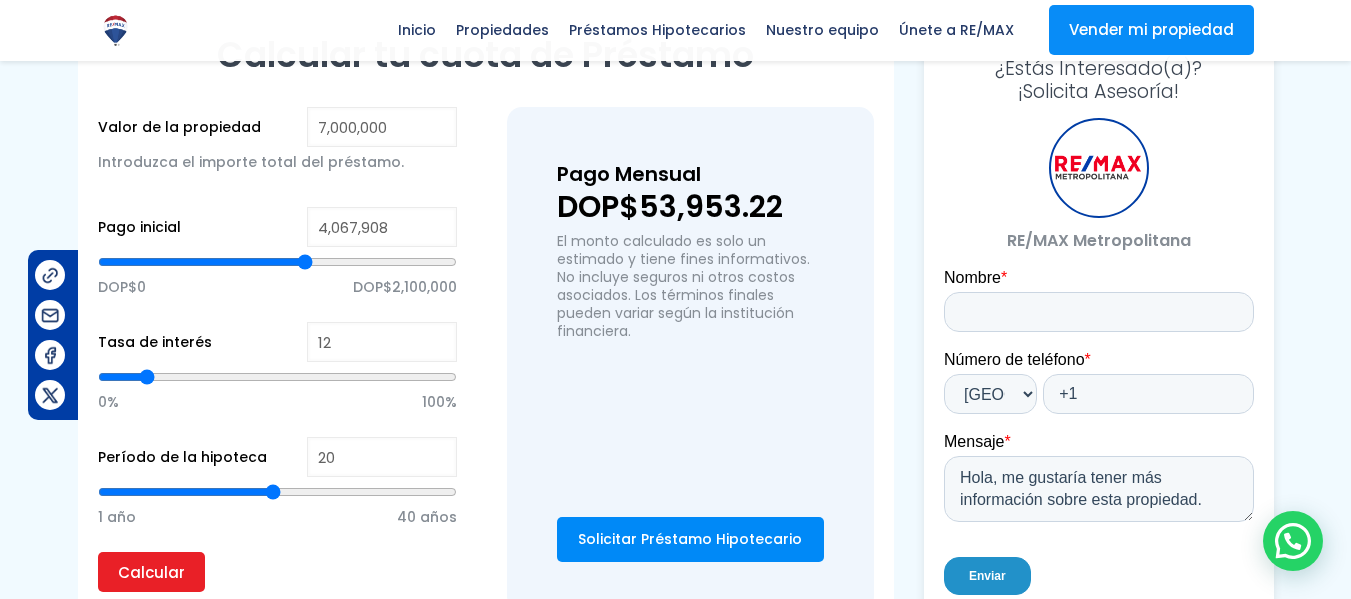 type on "4,088,298" 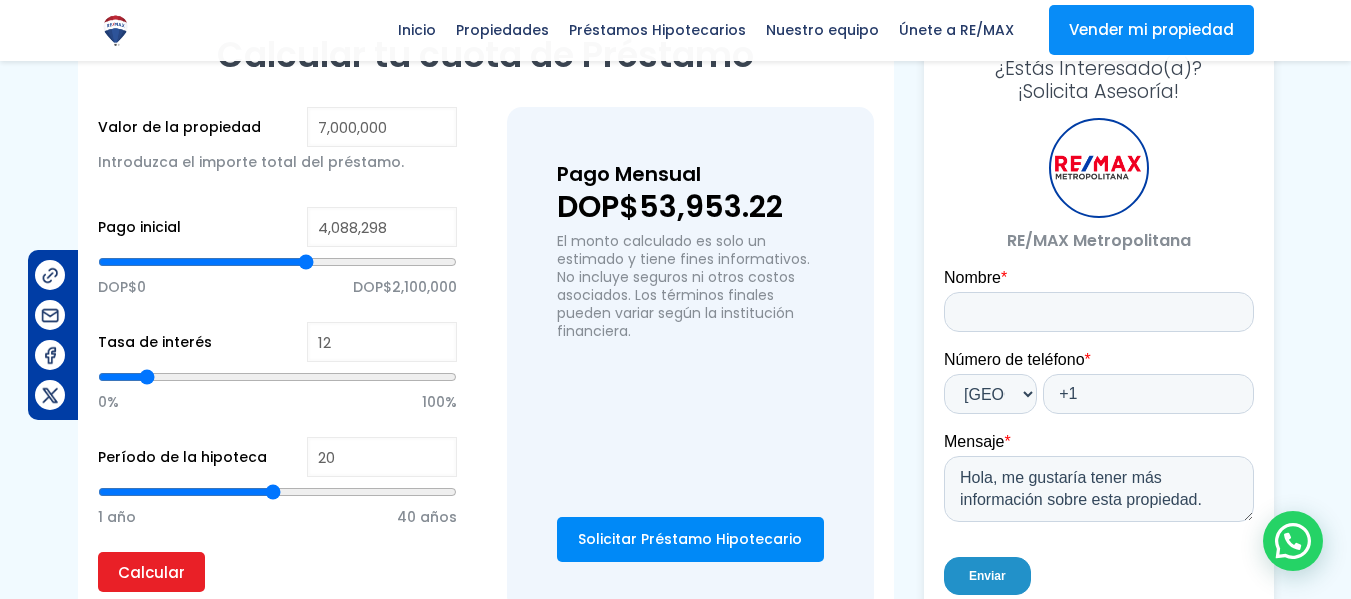 type on "4,108,689" 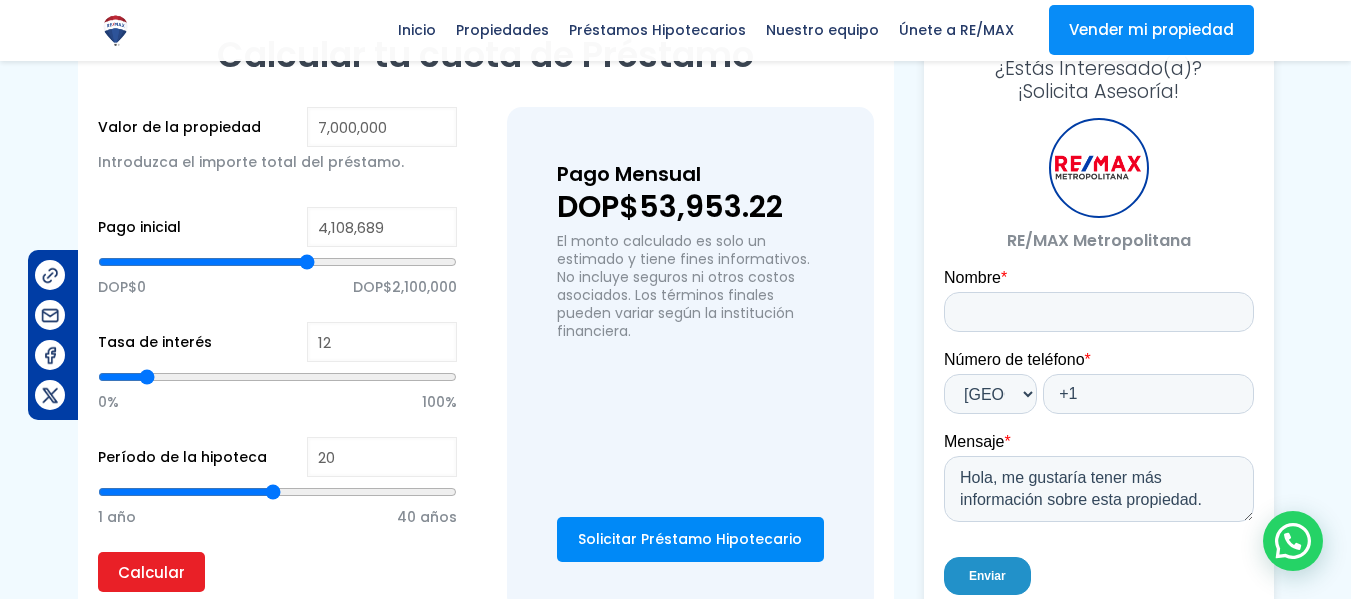 type on "4,129,079" 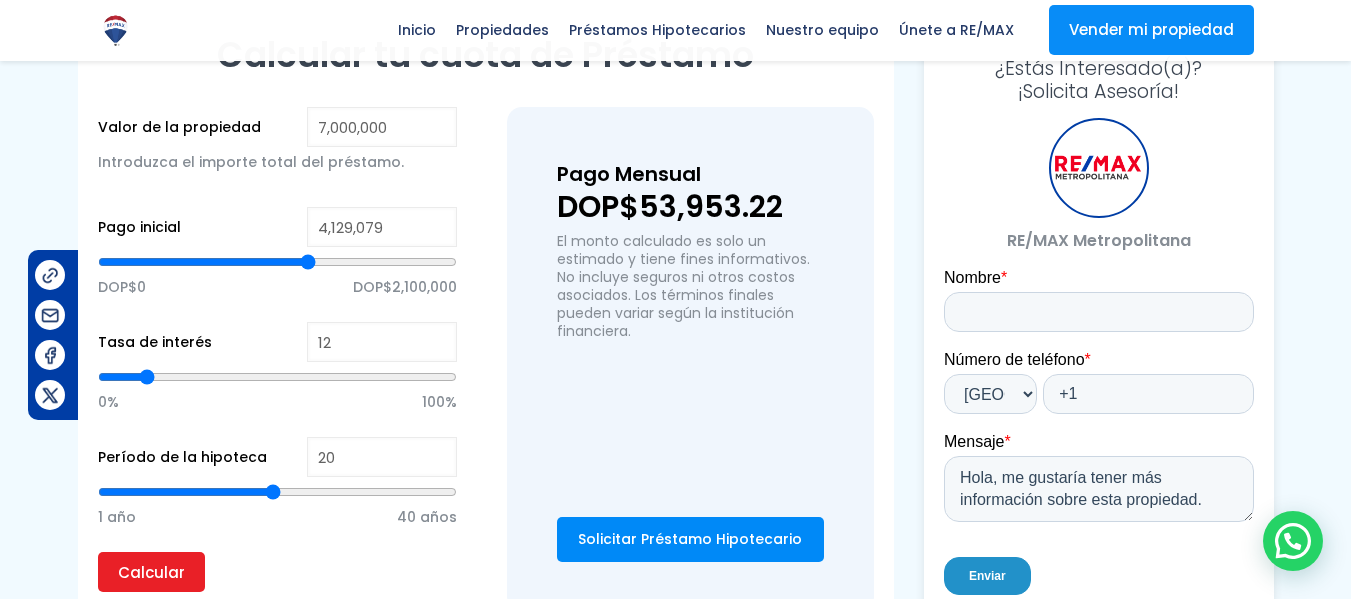 type on "4,271,813" 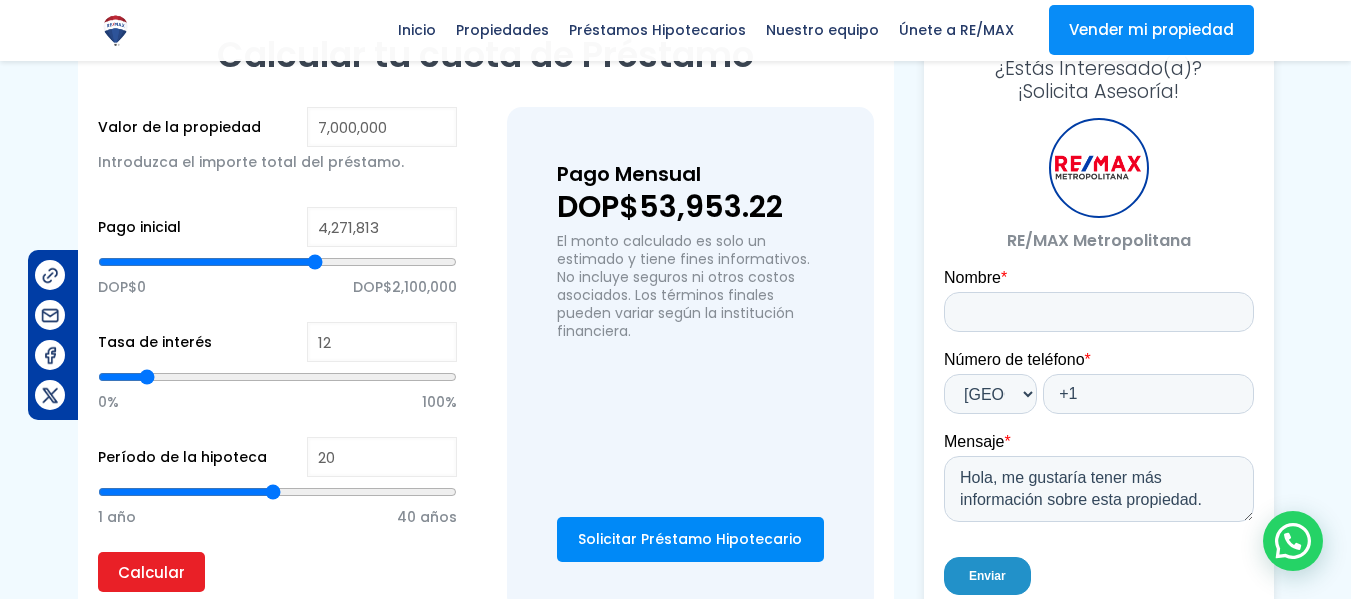 type on "4,373,765" 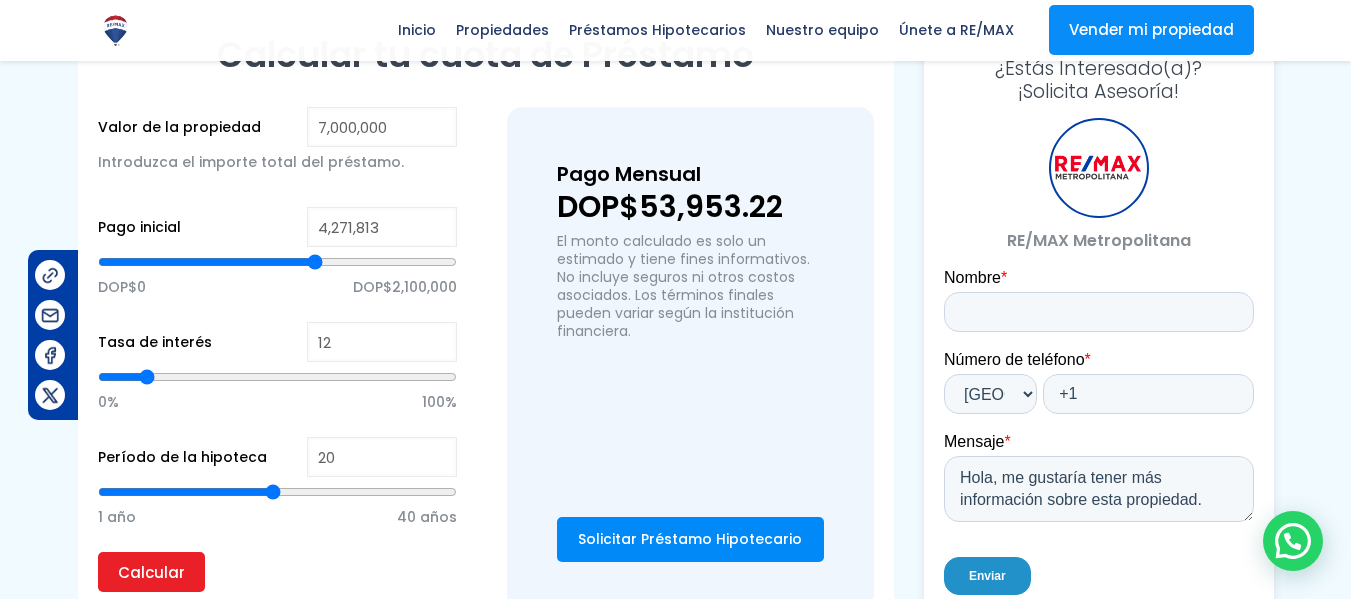 type on "4373765" 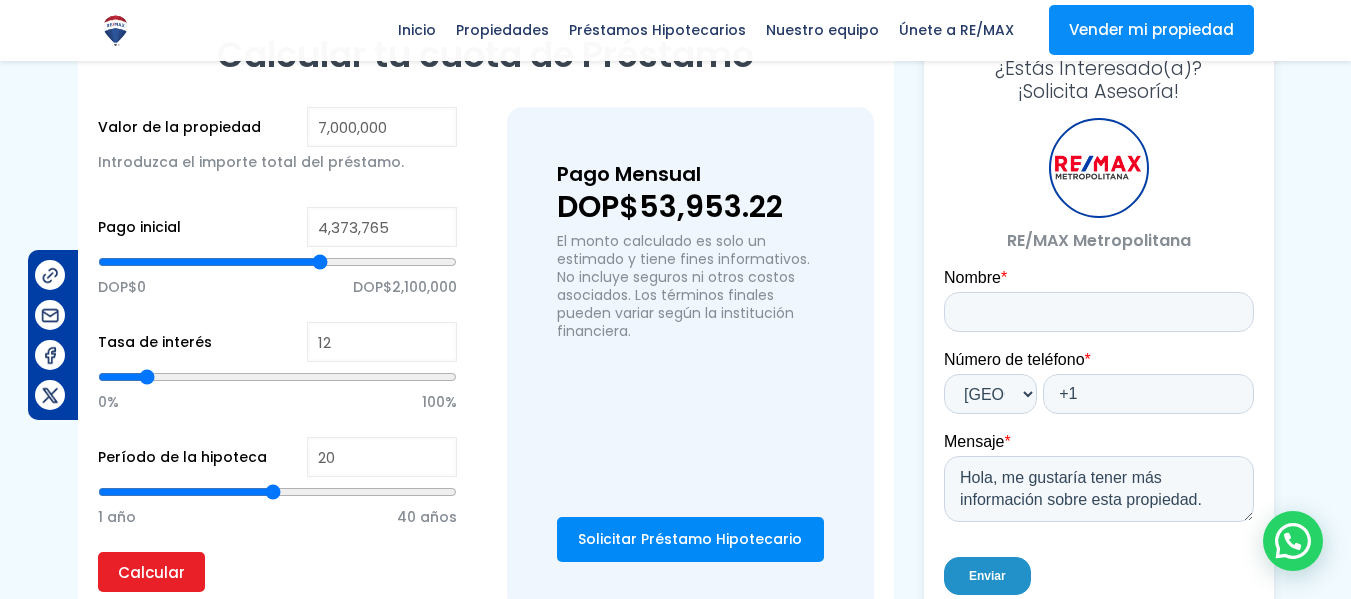 type on "4,496,109" 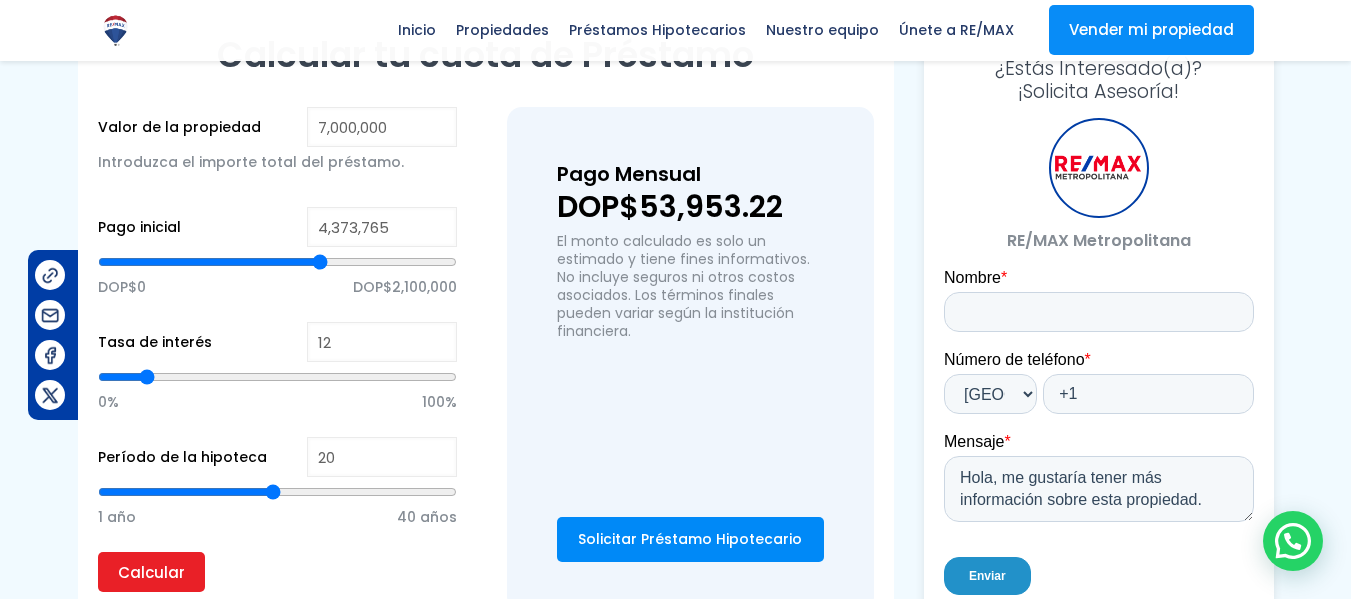 type on "4496109" 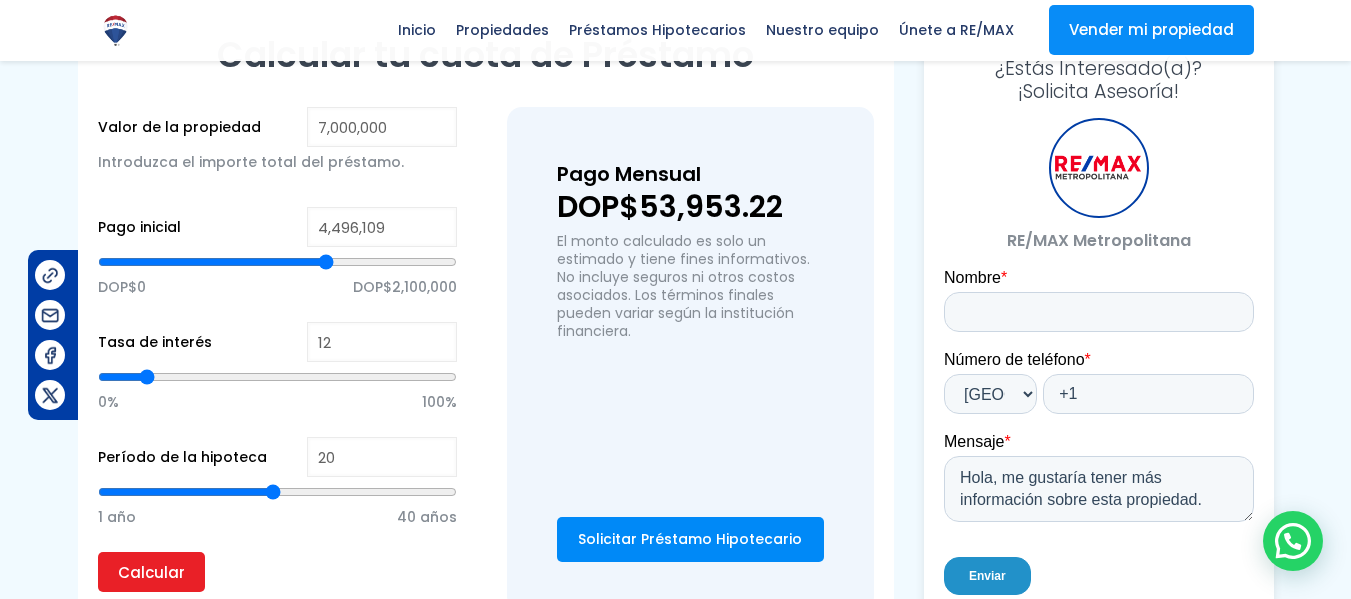 type on "4,536,890" 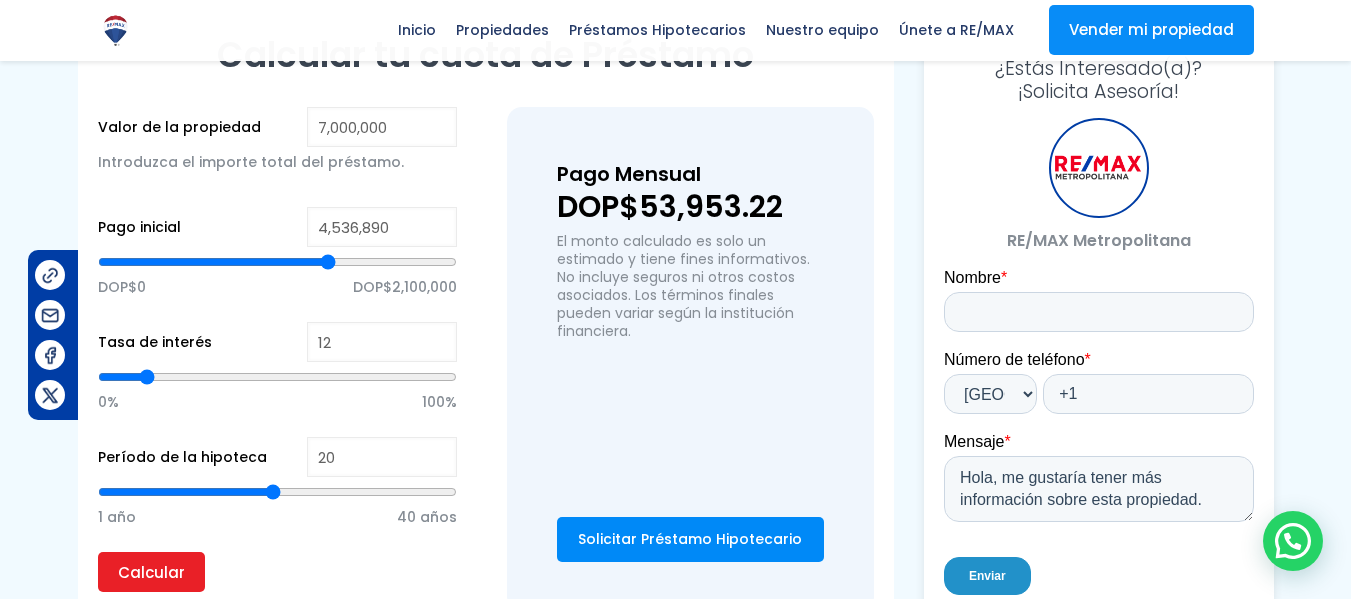 type on "4,598,061" 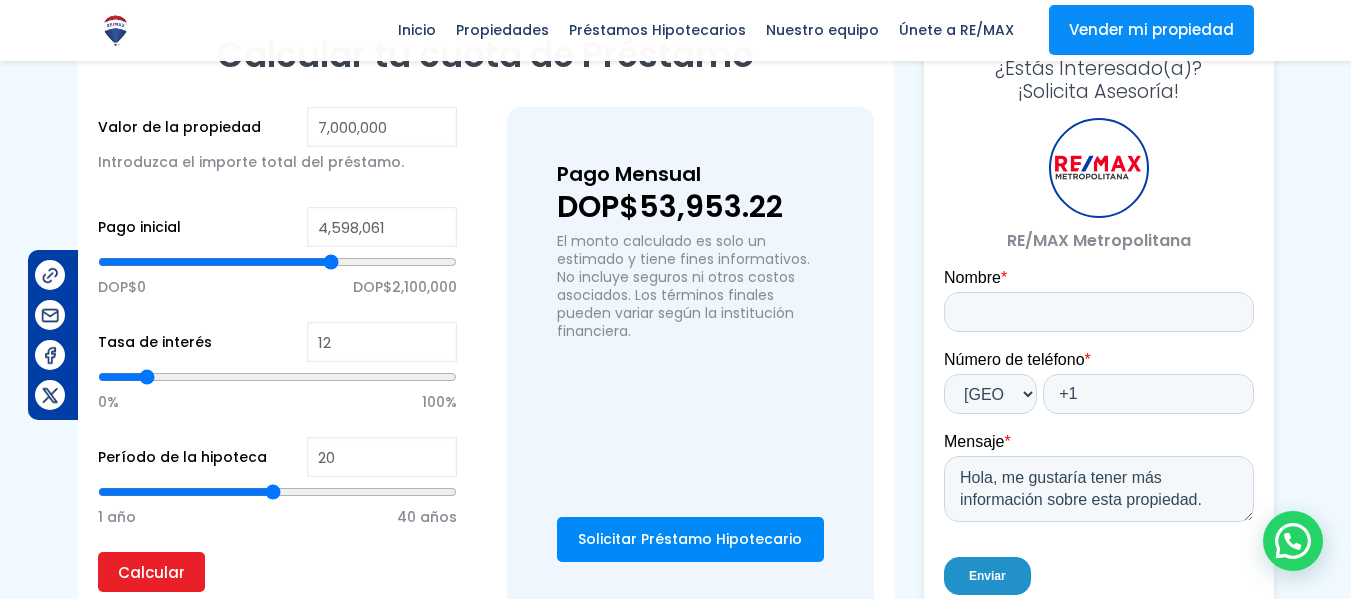 type on "4,679,623" 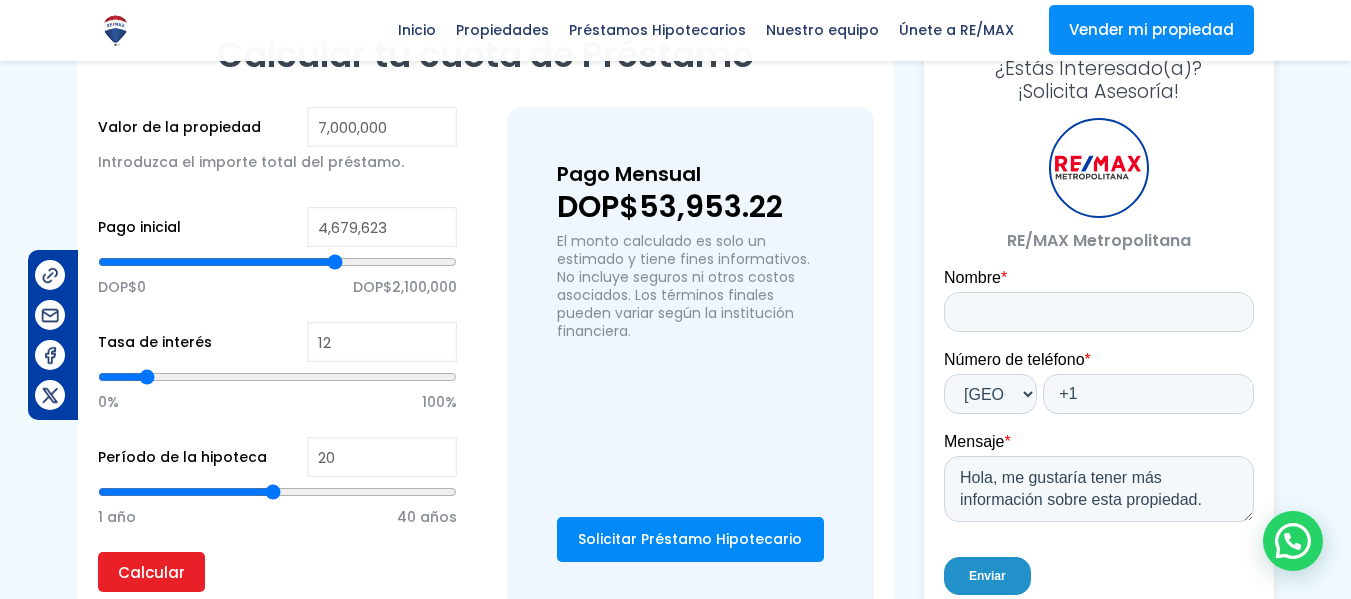 type on "4,720,404" 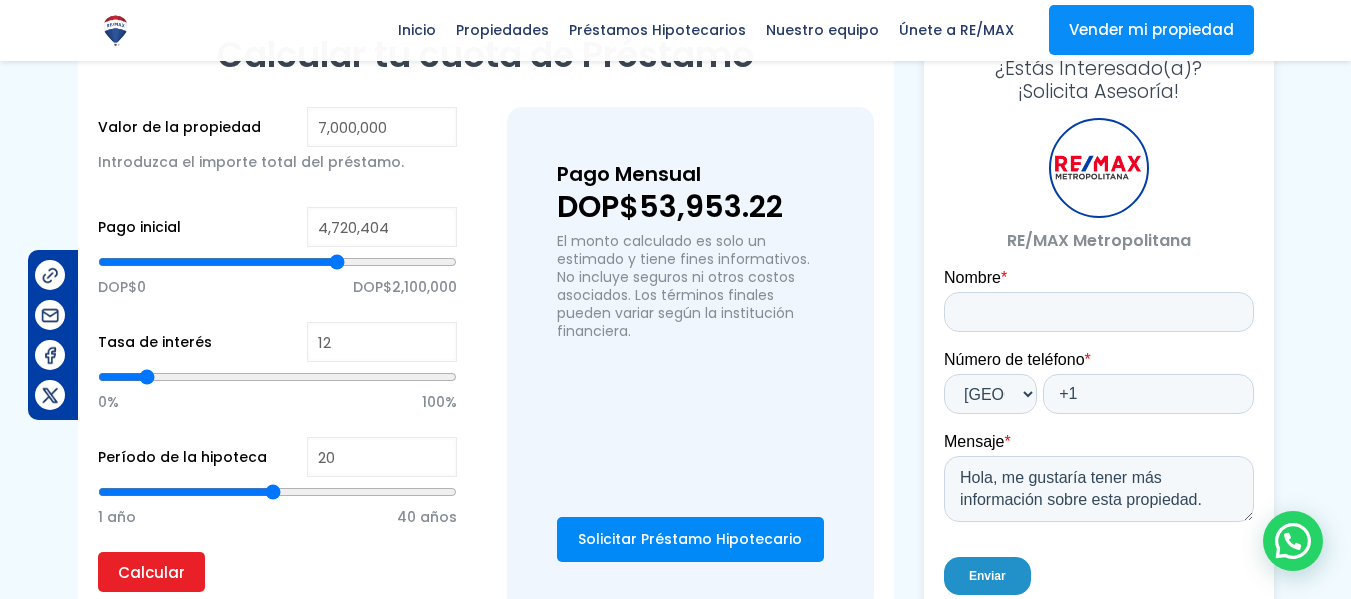 type on "4,740,795" 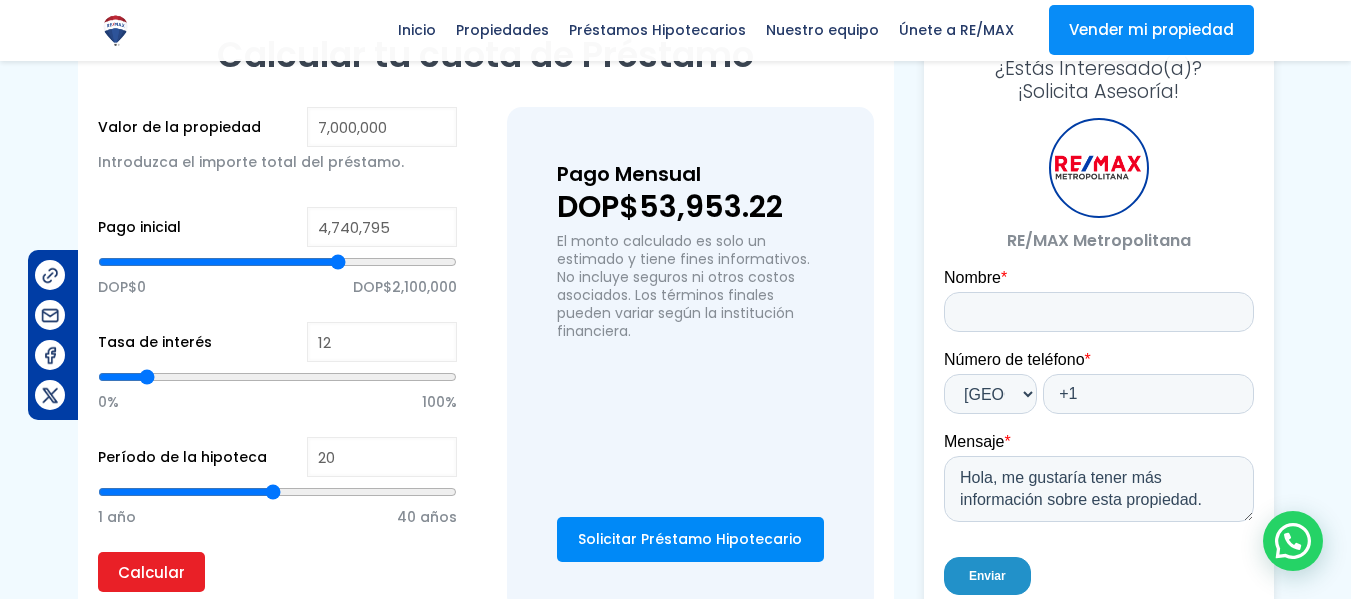 type on "4,761,185" 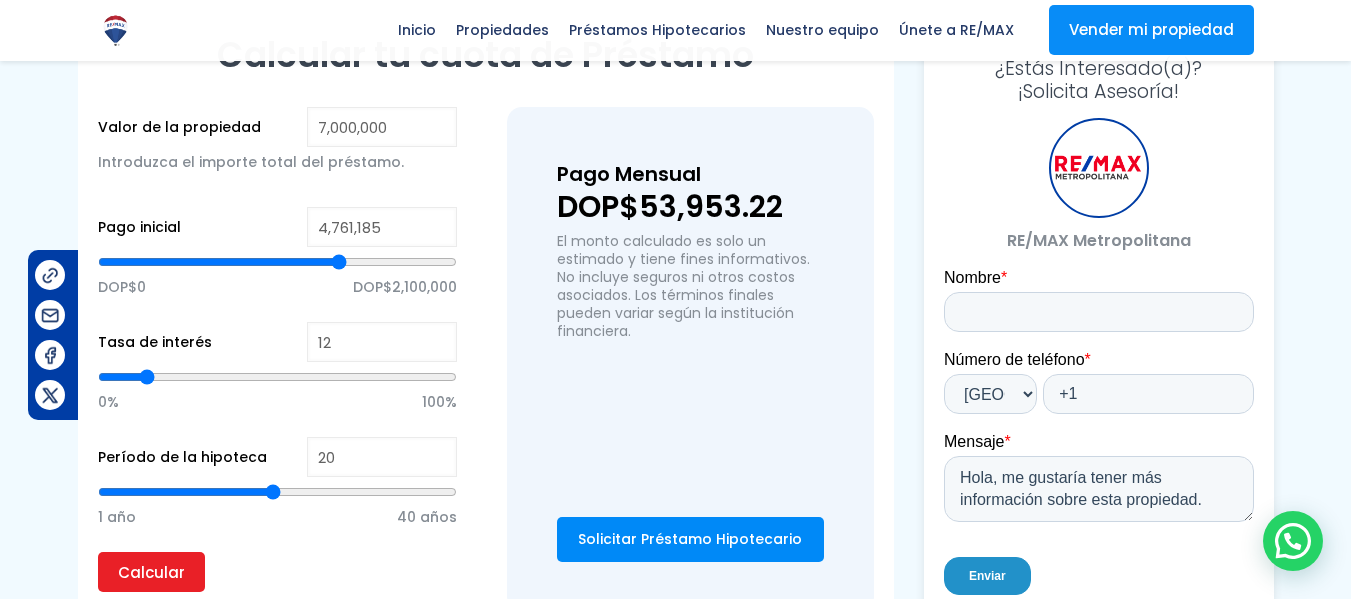 type on "4,842,747" 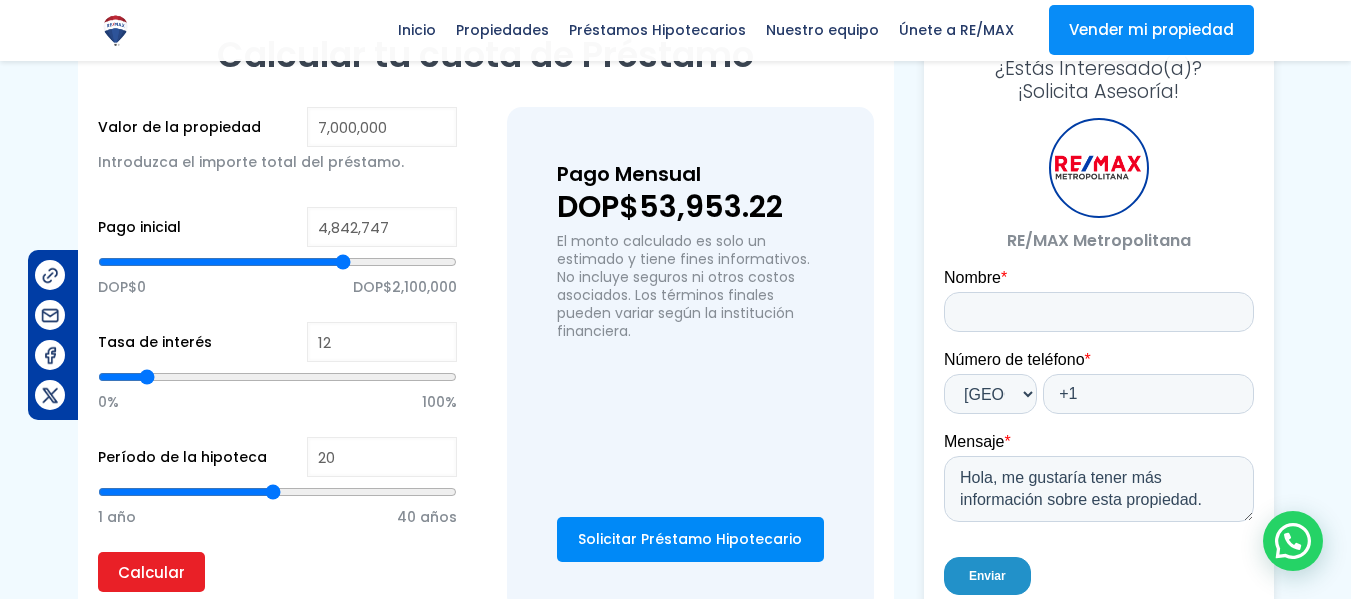 type on "4,965,090" 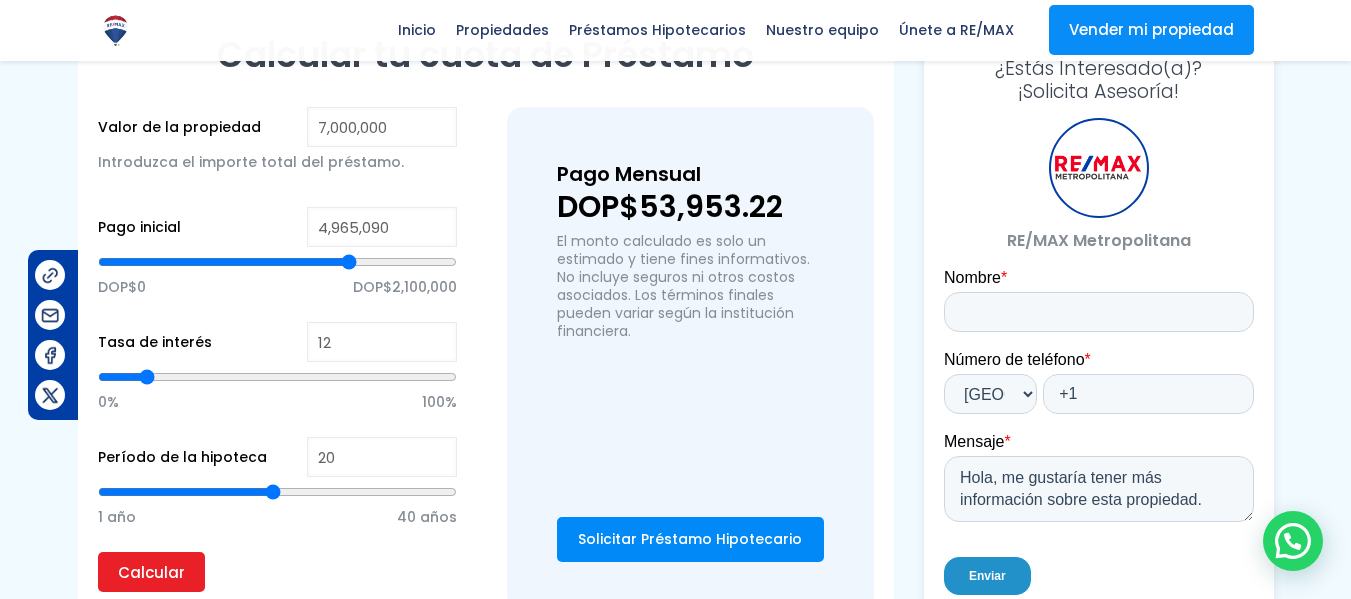 type on "5,046,652" 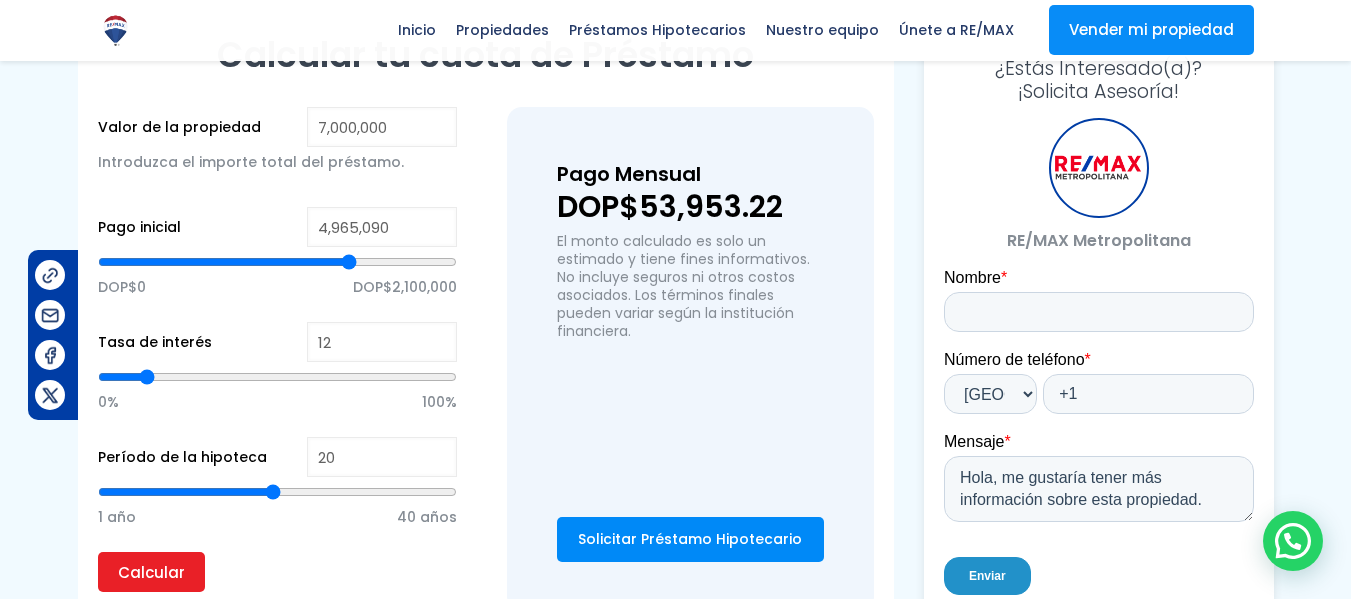type on "5046652" 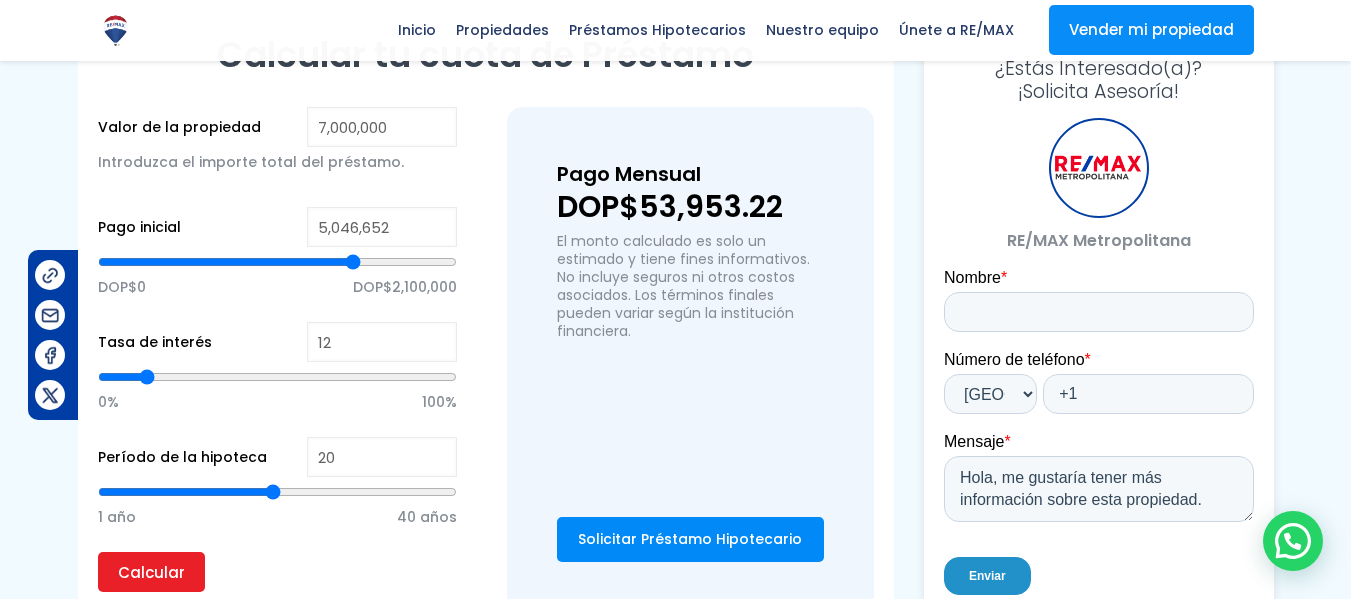 type on "5,107,824" 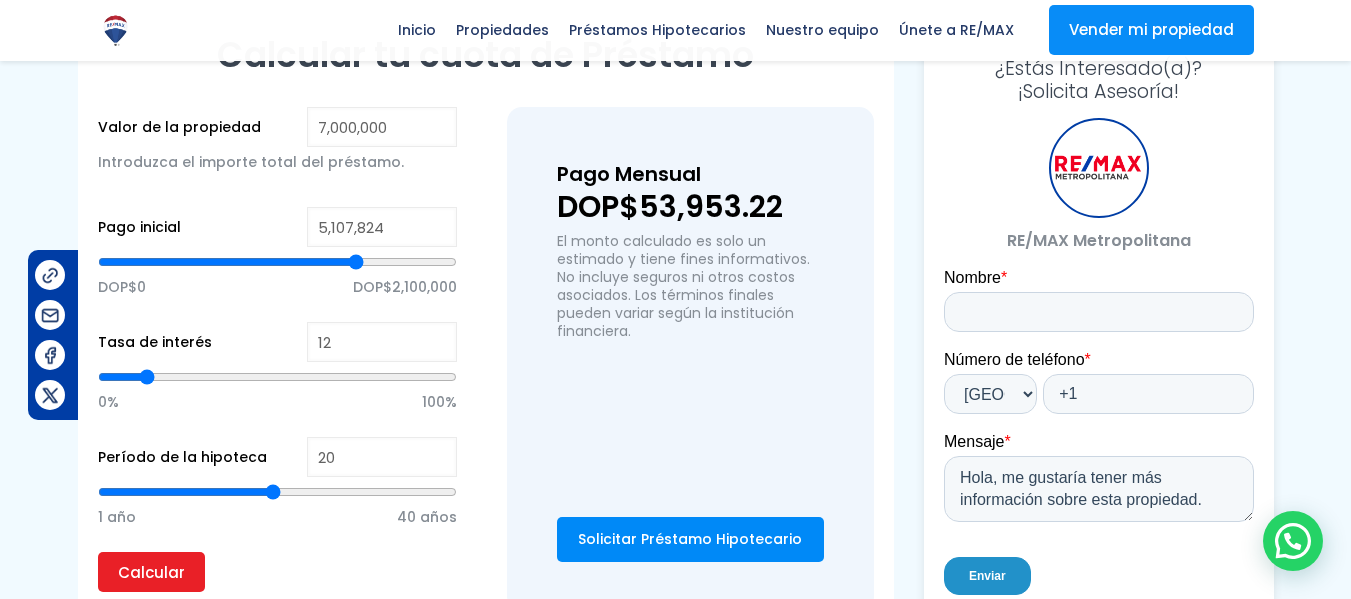 type on "5,128,214" 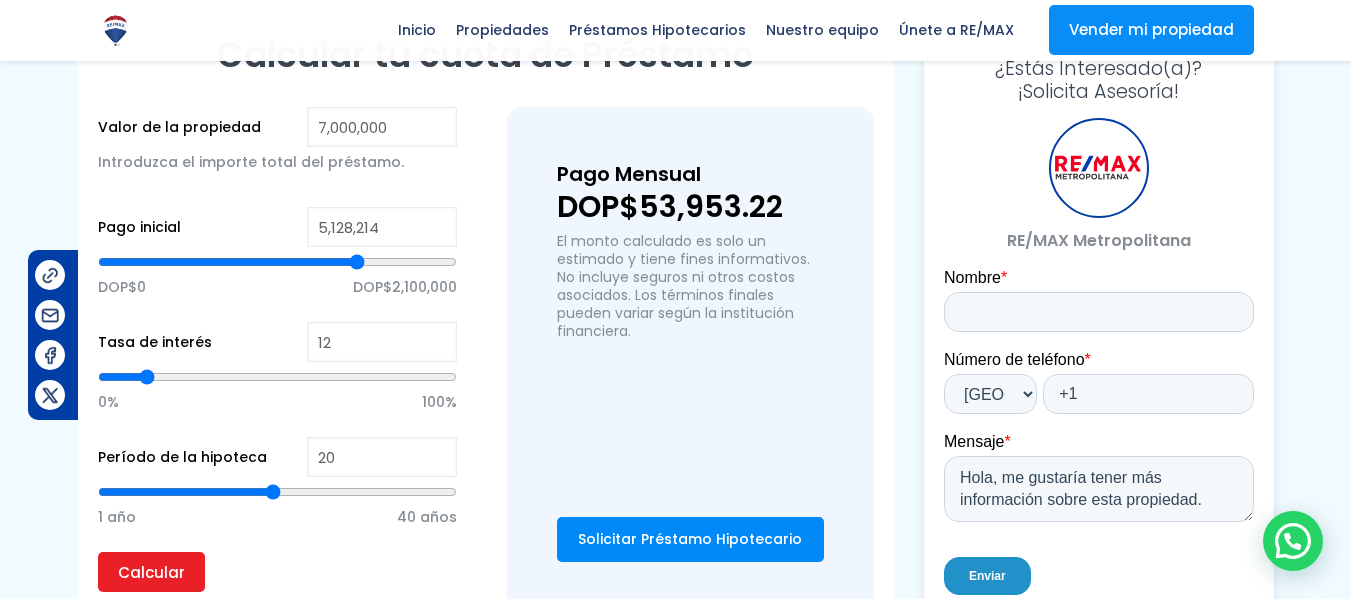type on "5,148,605" 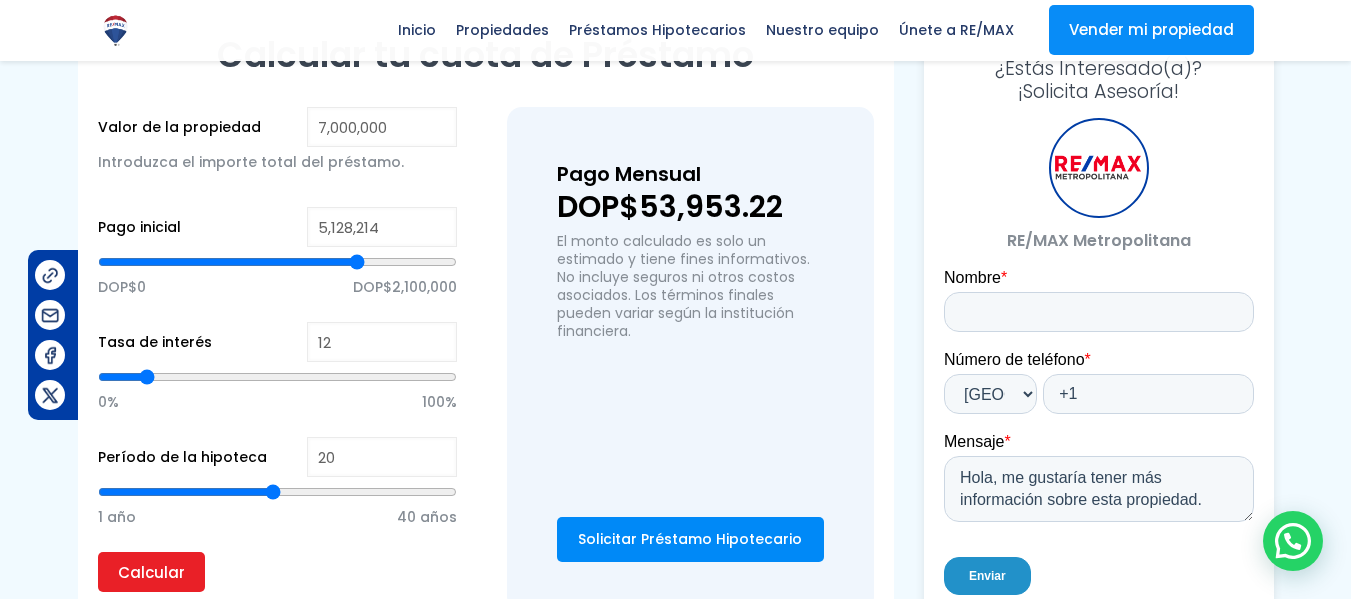 type on "5148605" 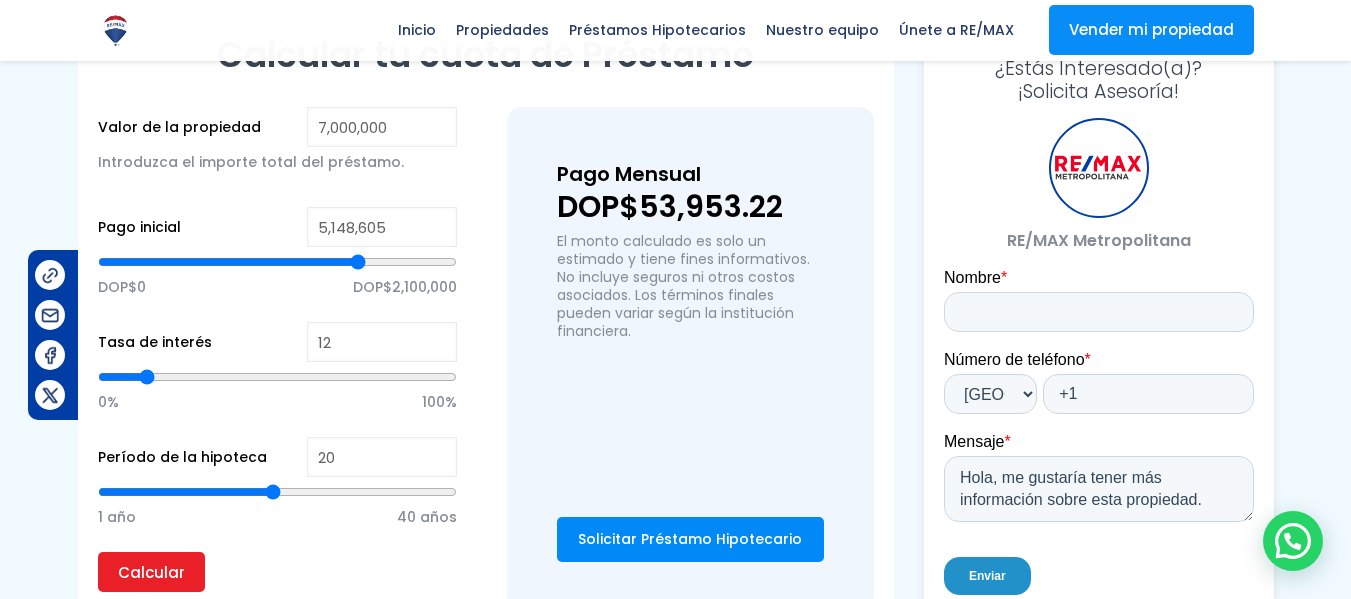 type on "5,128,214" 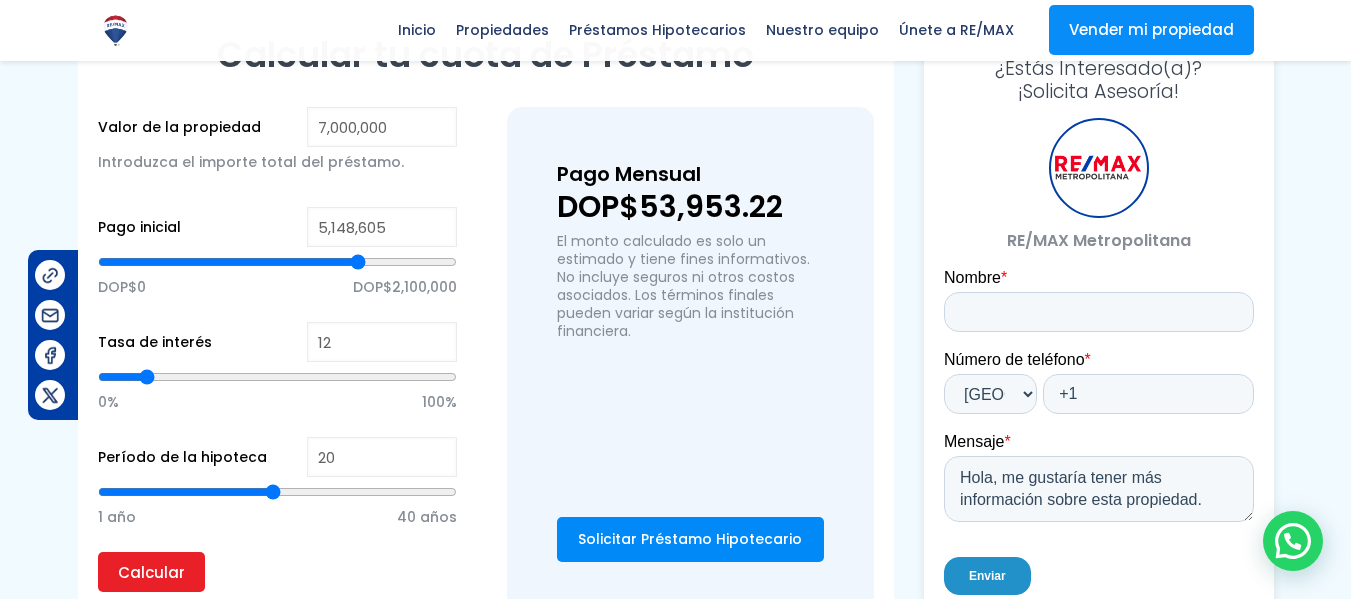 type on "5128214" 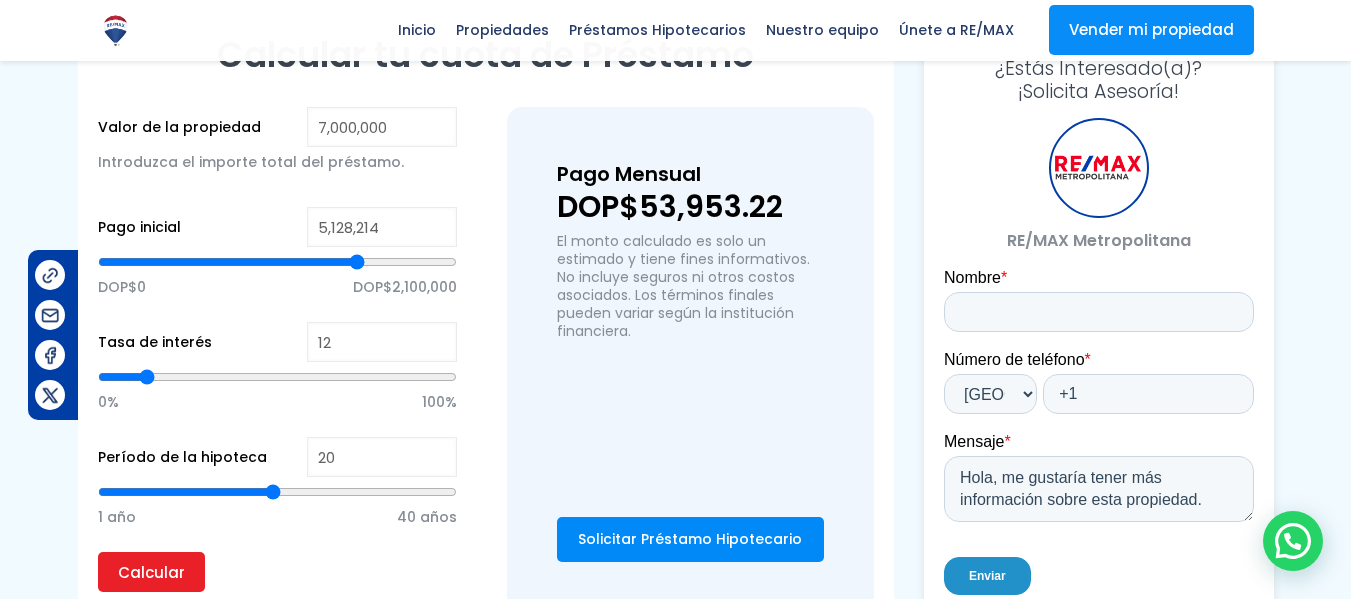 type on "5,107,824" 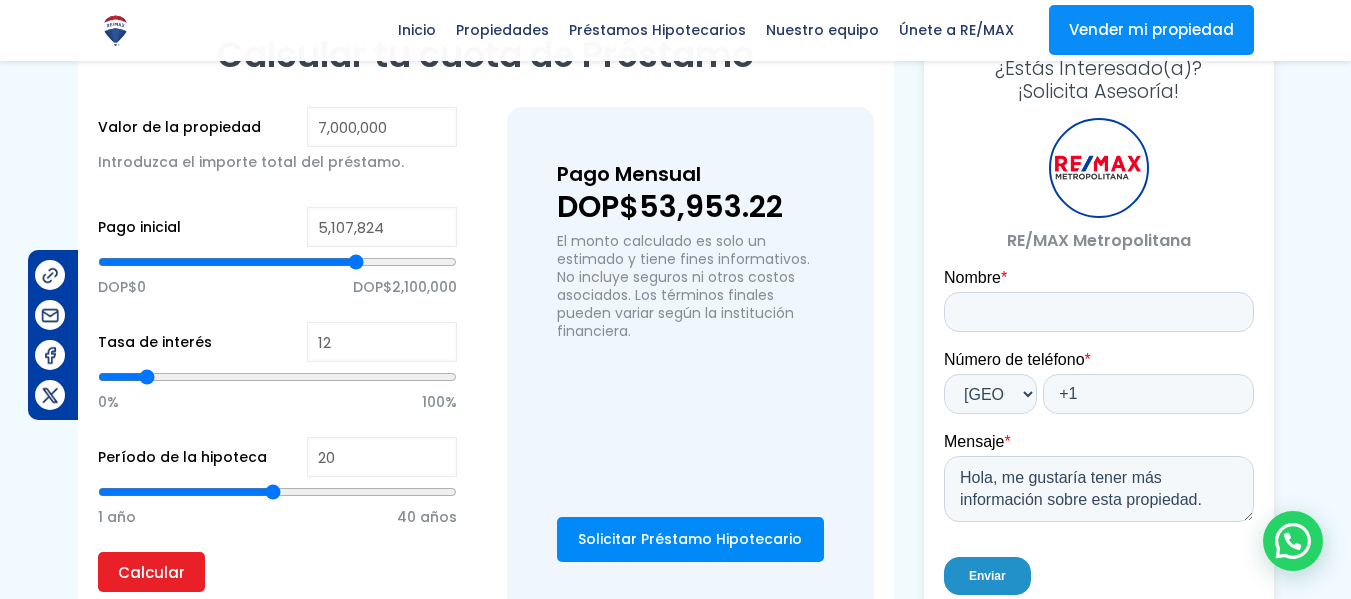 type on "5,067,043" 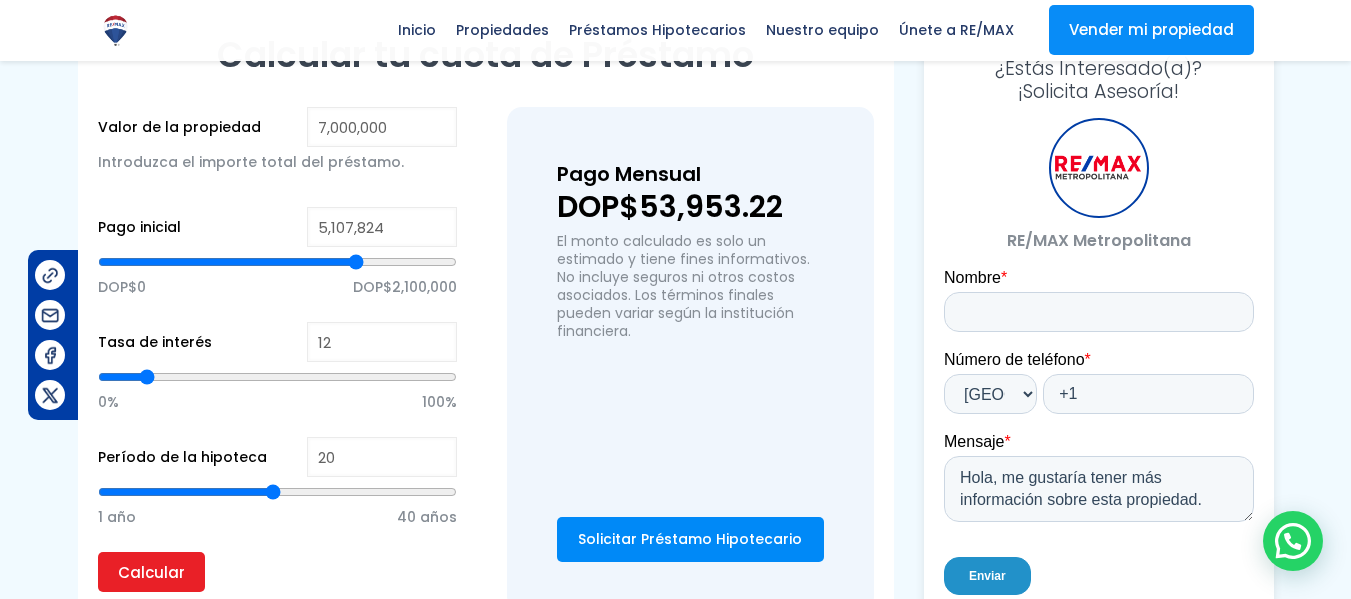 type on "5067043" 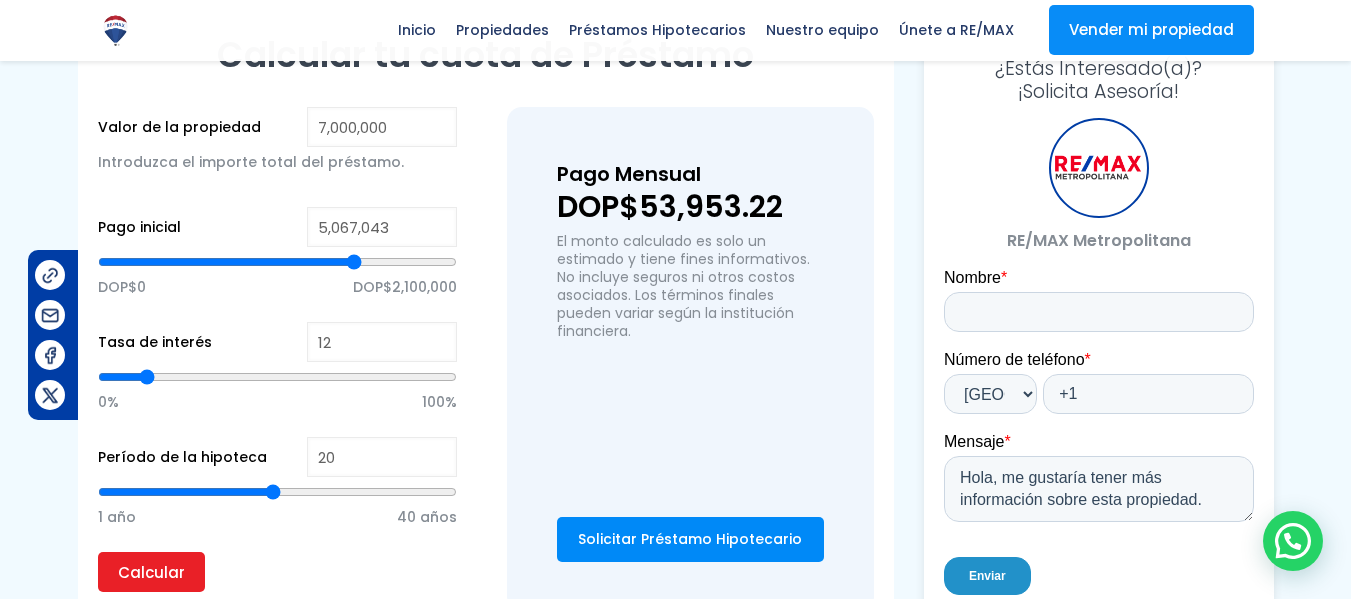 type on "5,005,871" 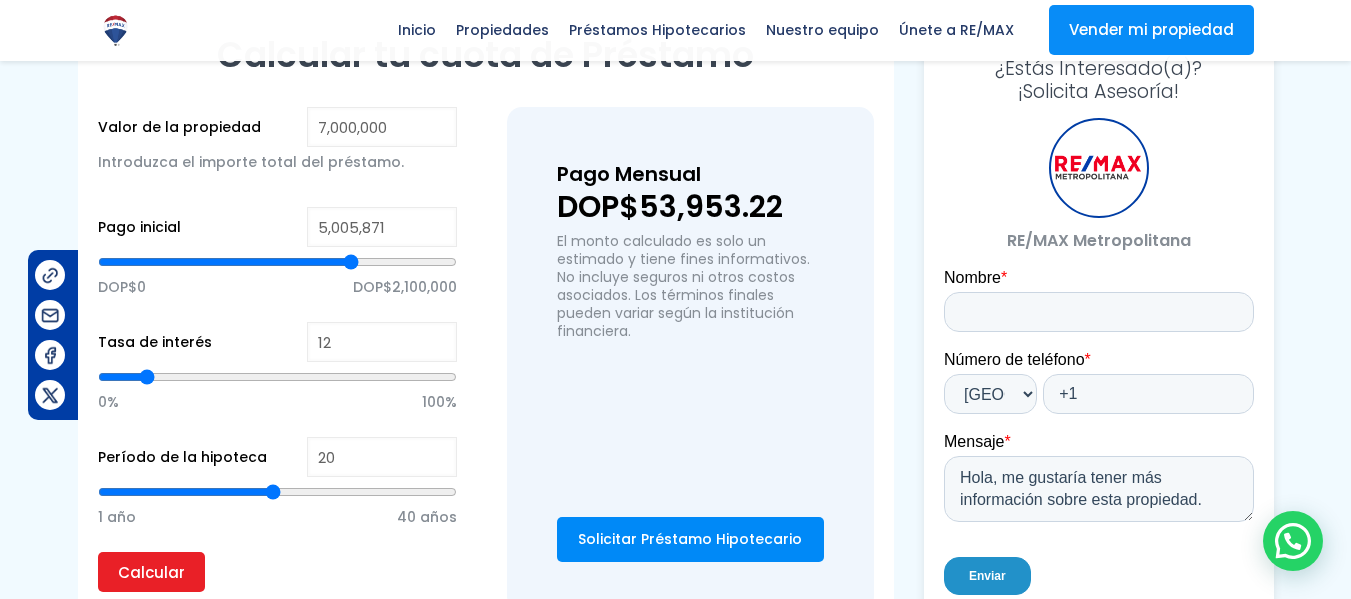 type on "4,965,090" 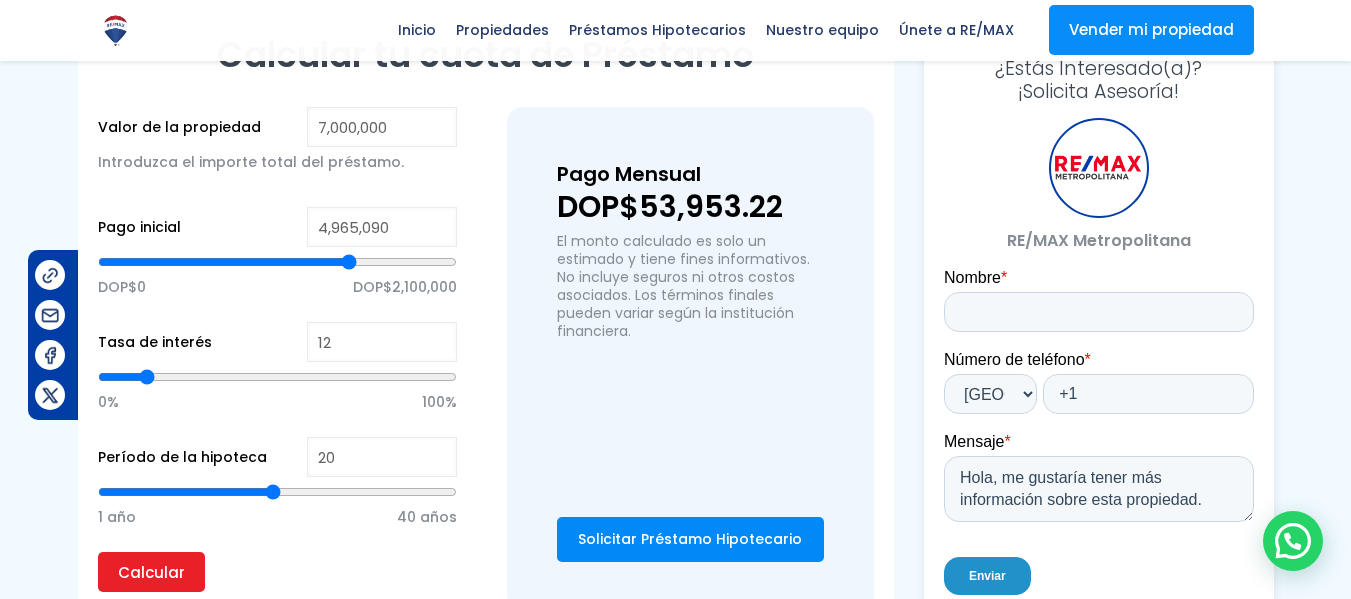 type on "4,924,309" 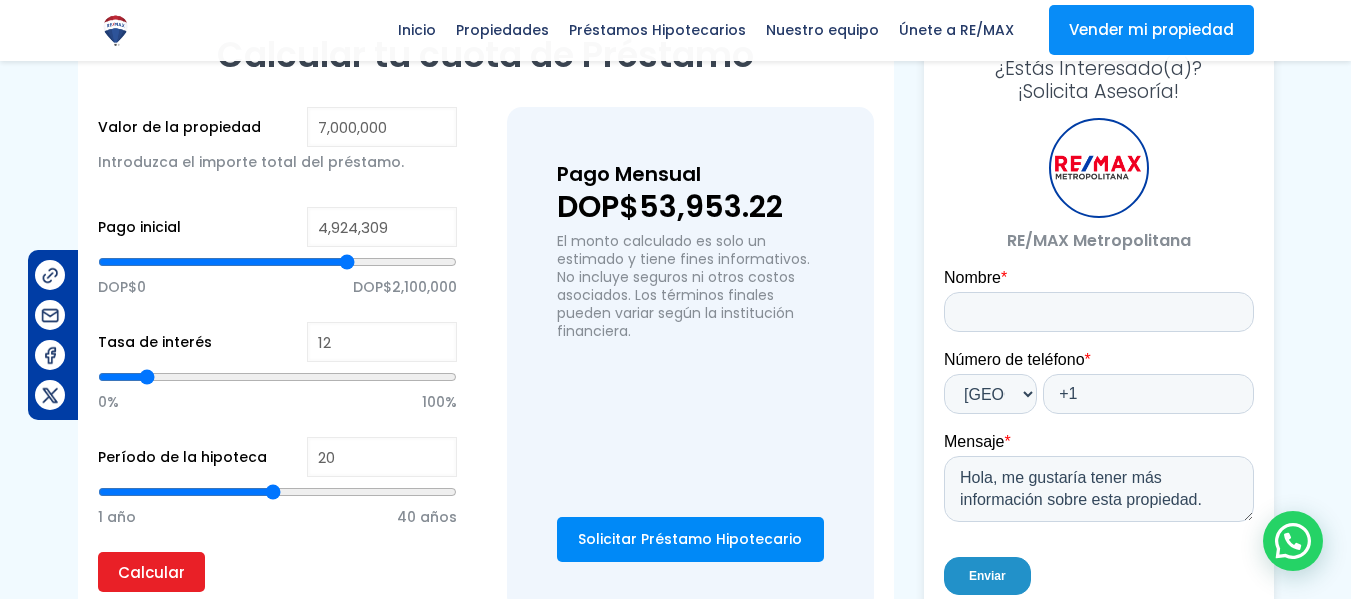 type on "4,903,919" 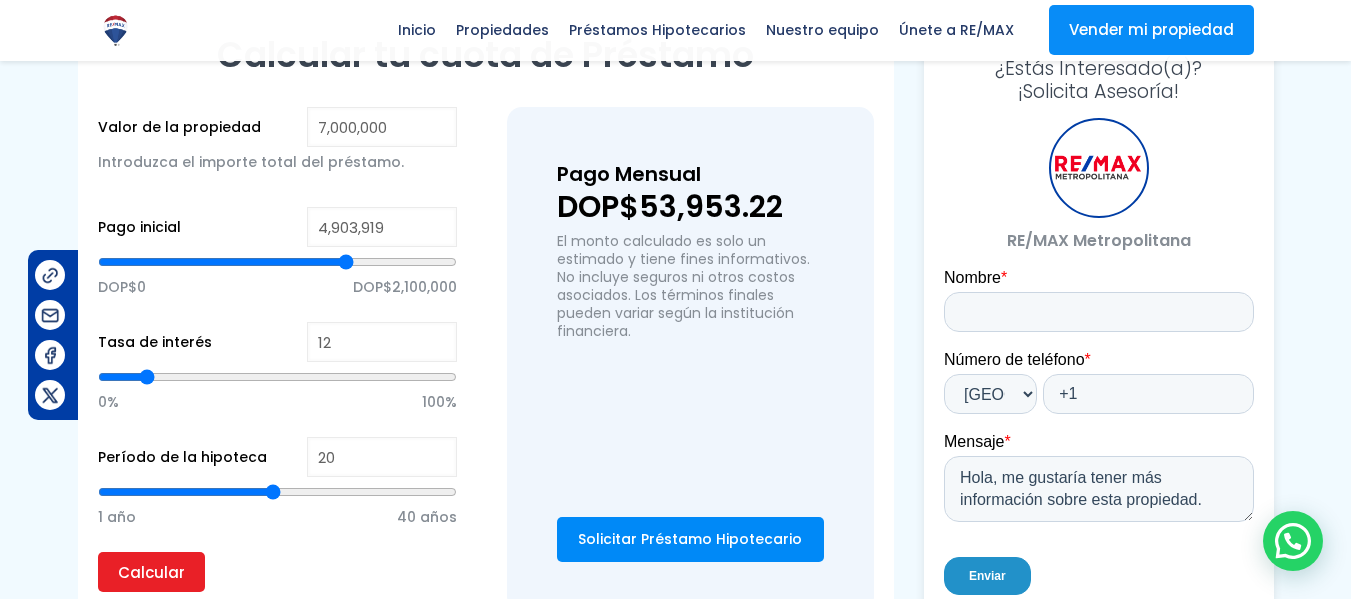 type on "4,863,138" 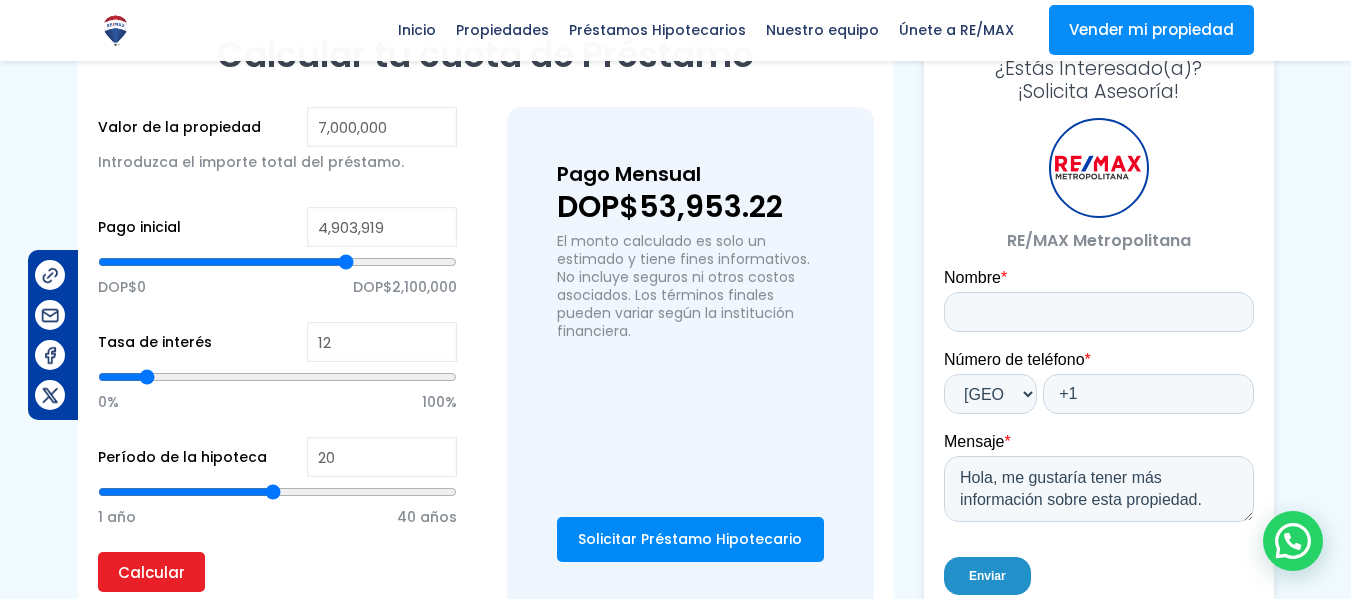 type on "4863138" 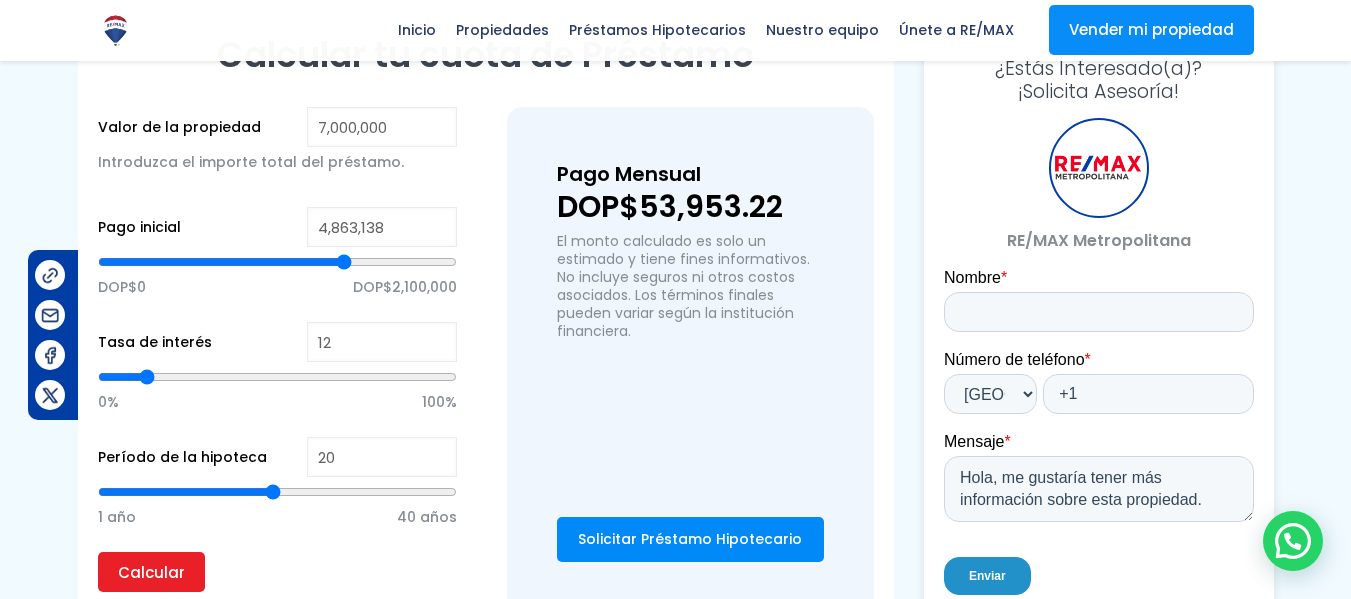 type on "4,842,747" 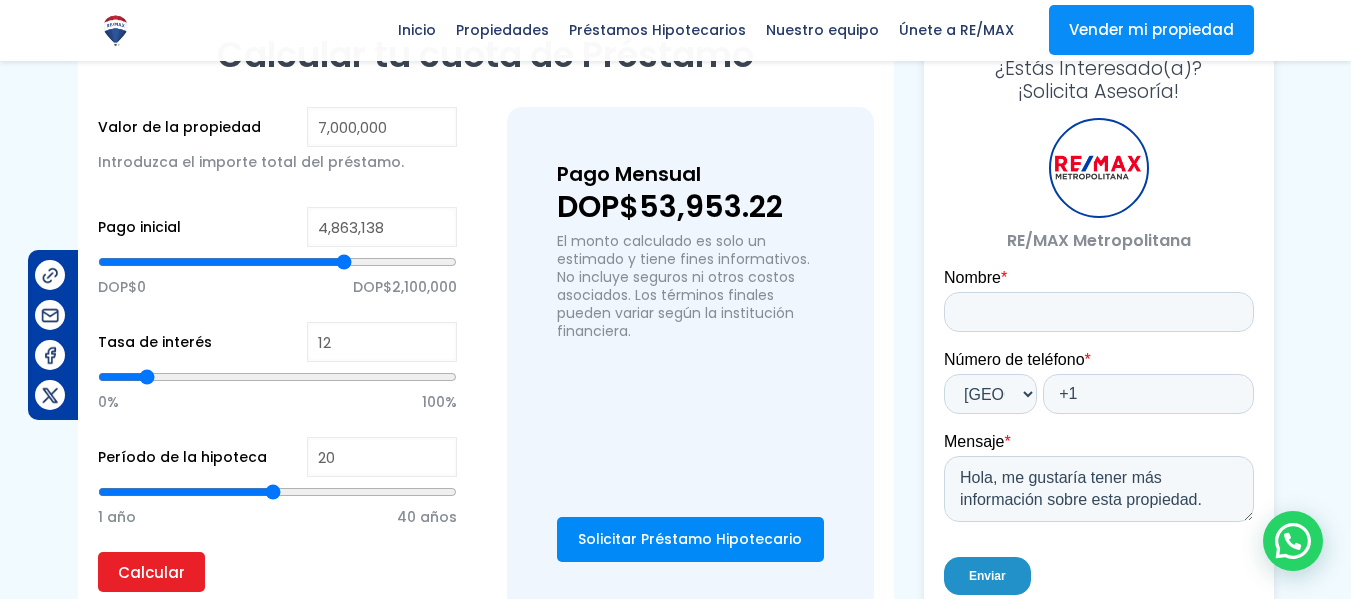type on "4842747" 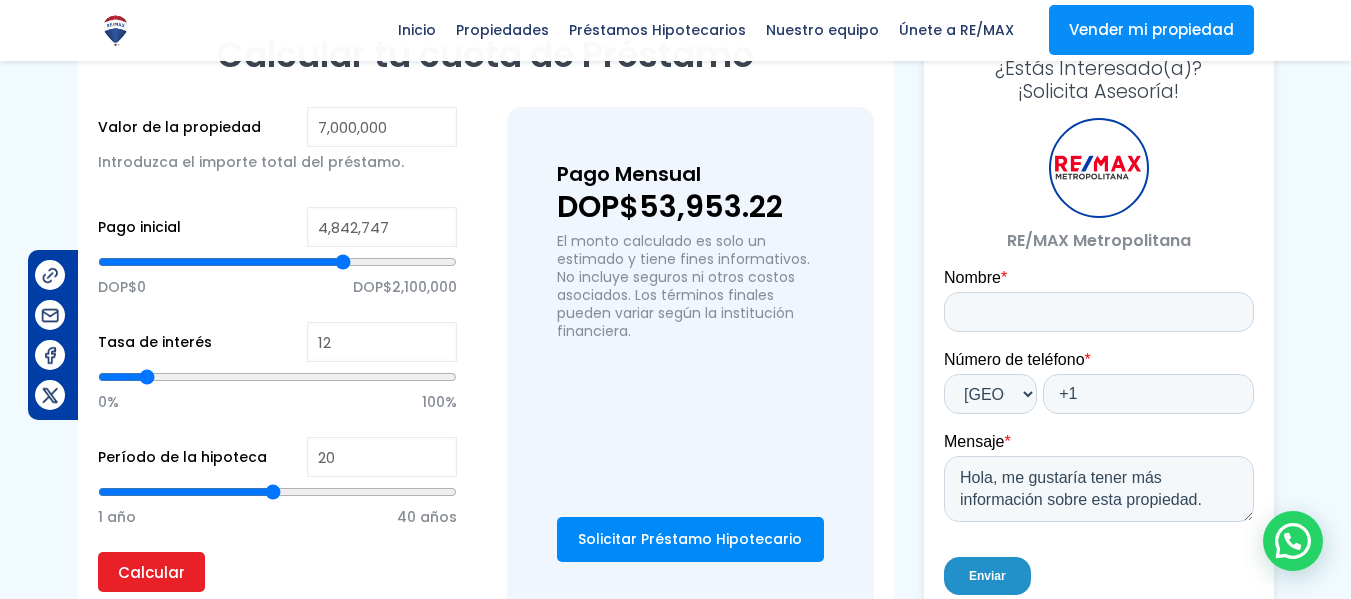 type on "4,781,576" 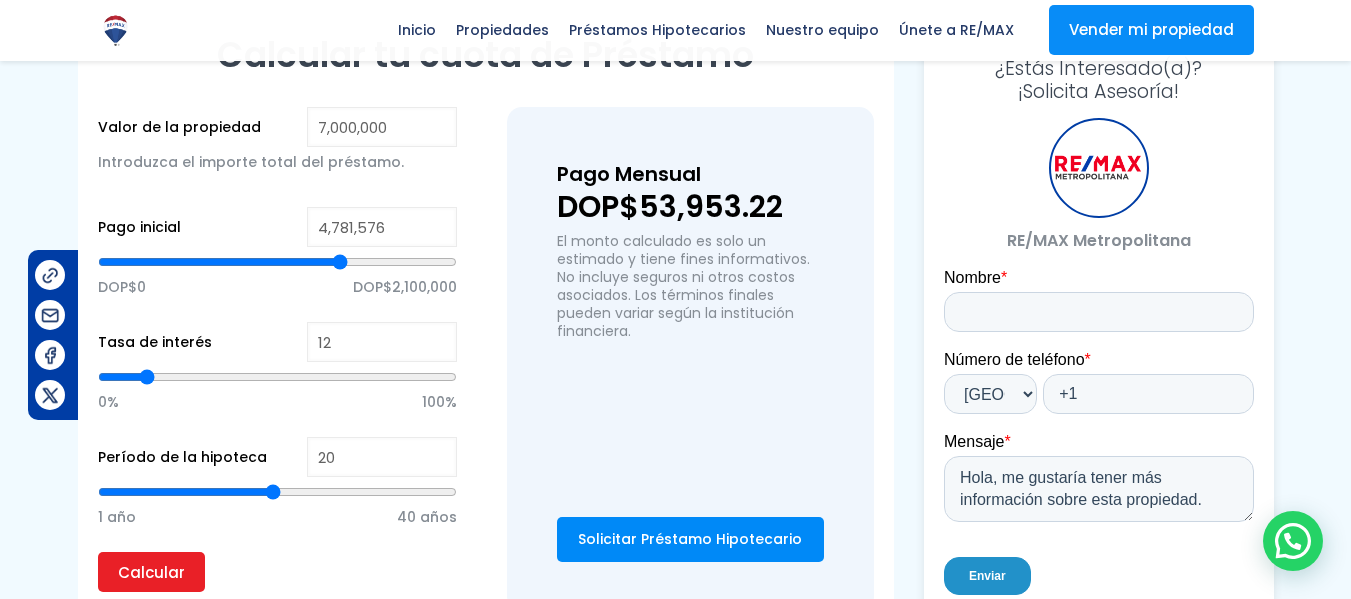 type on "4,740,795" 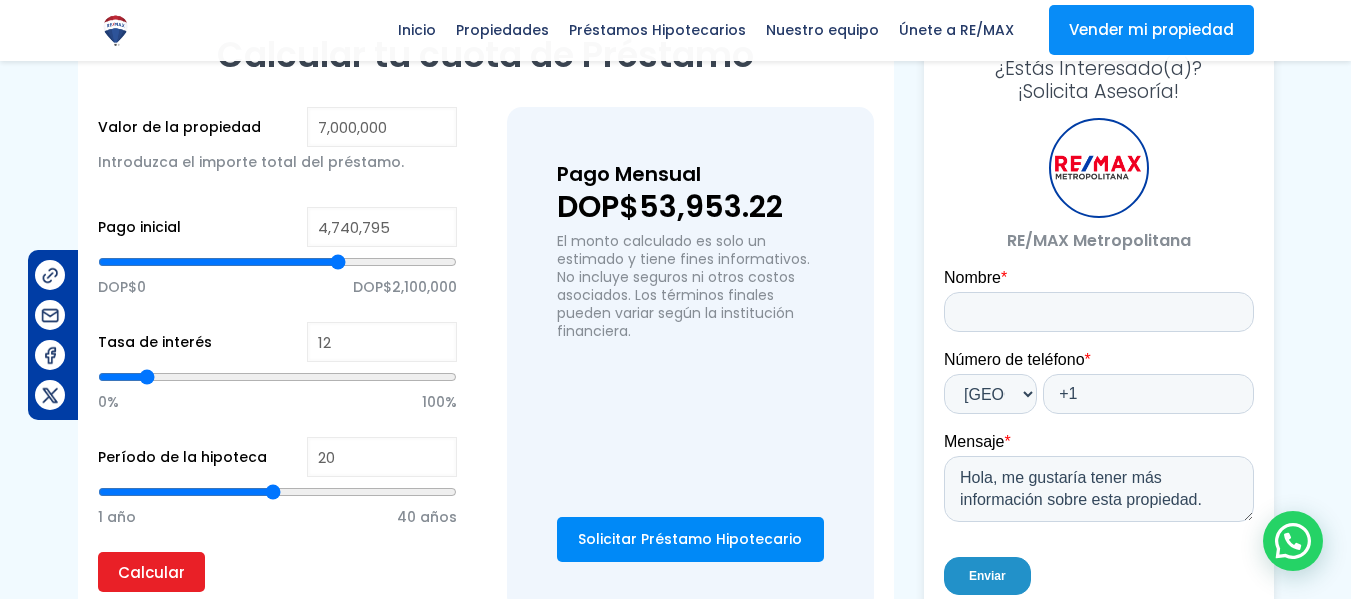 type on "4,700,014" 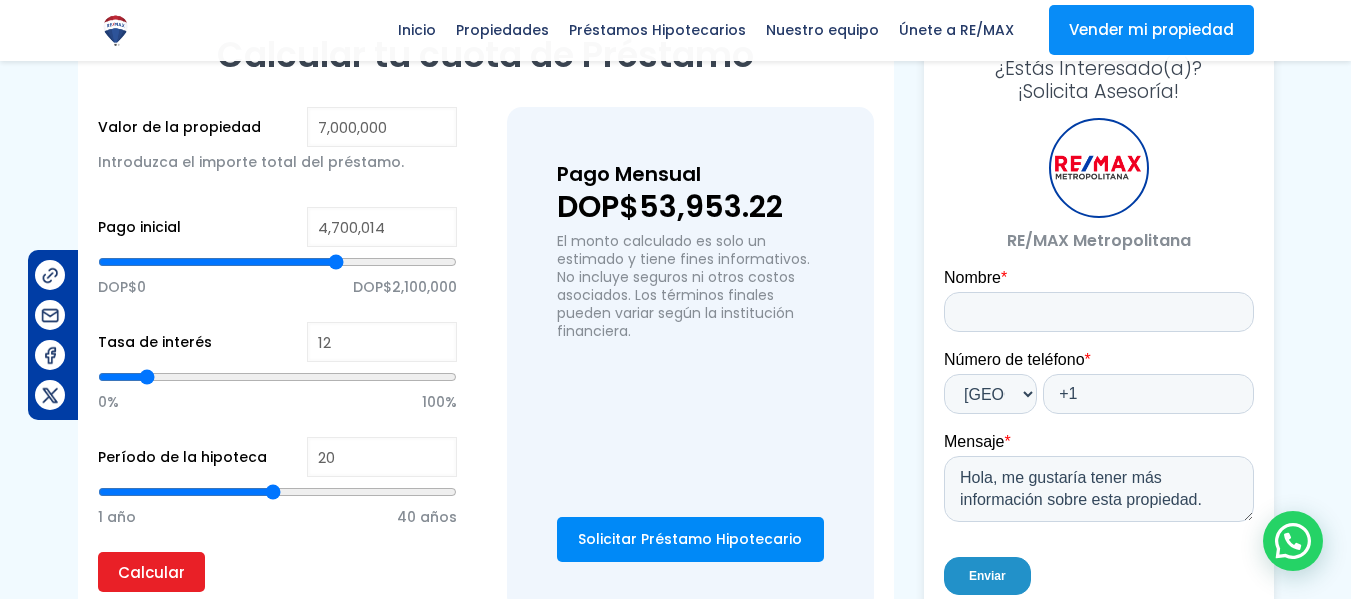 type on "4,659,233" 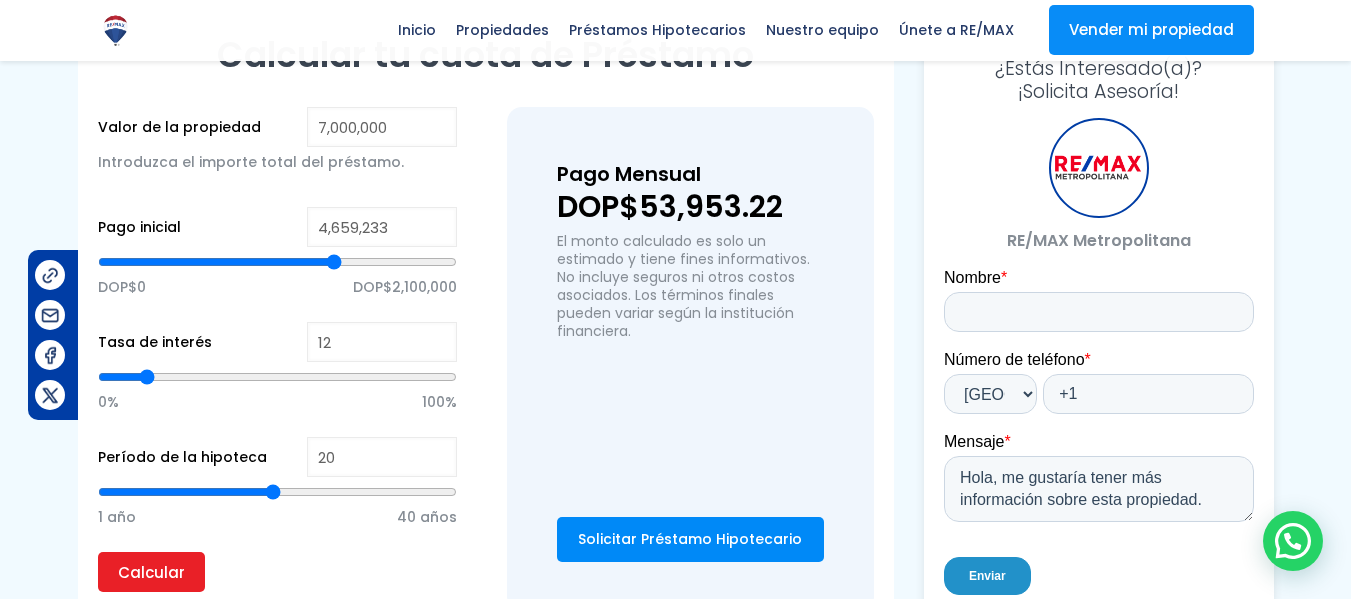 type on "4,638,842" 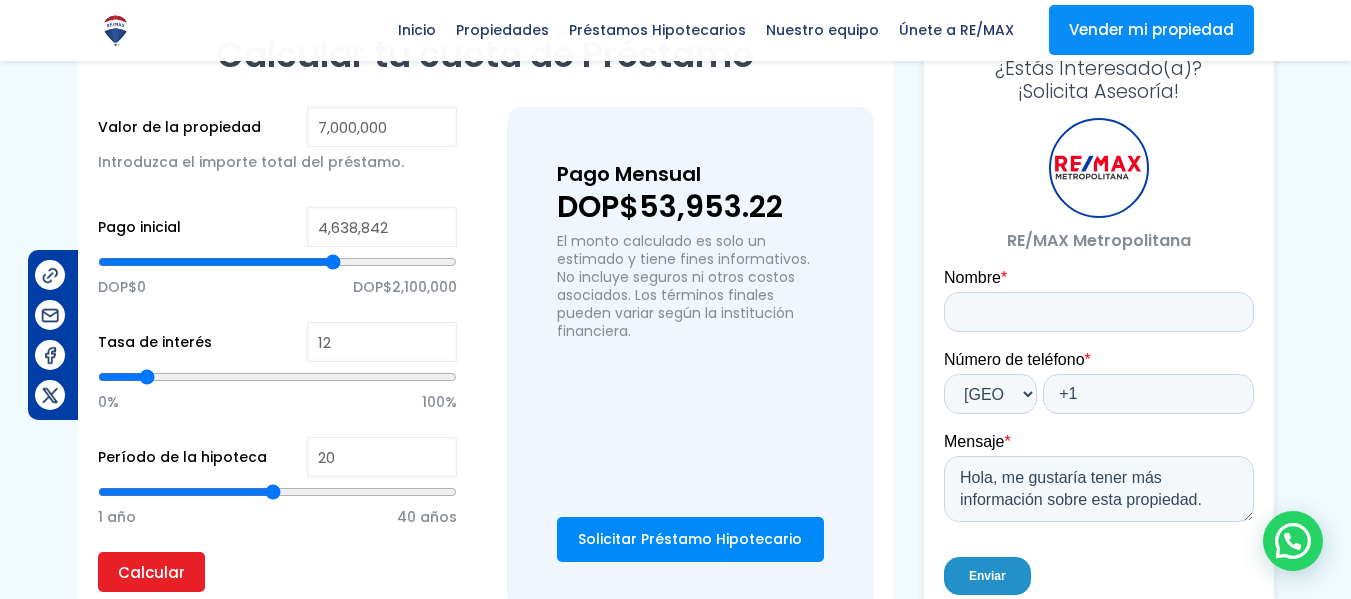 type on "4,618,452" 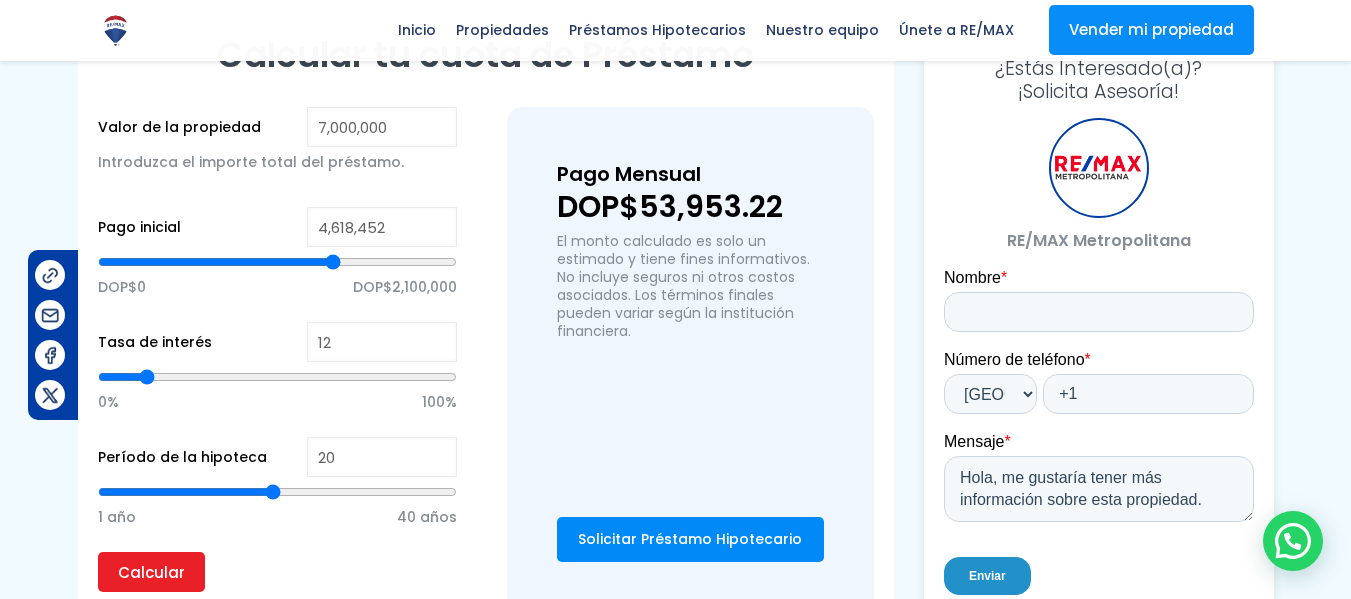 type on "4618452" 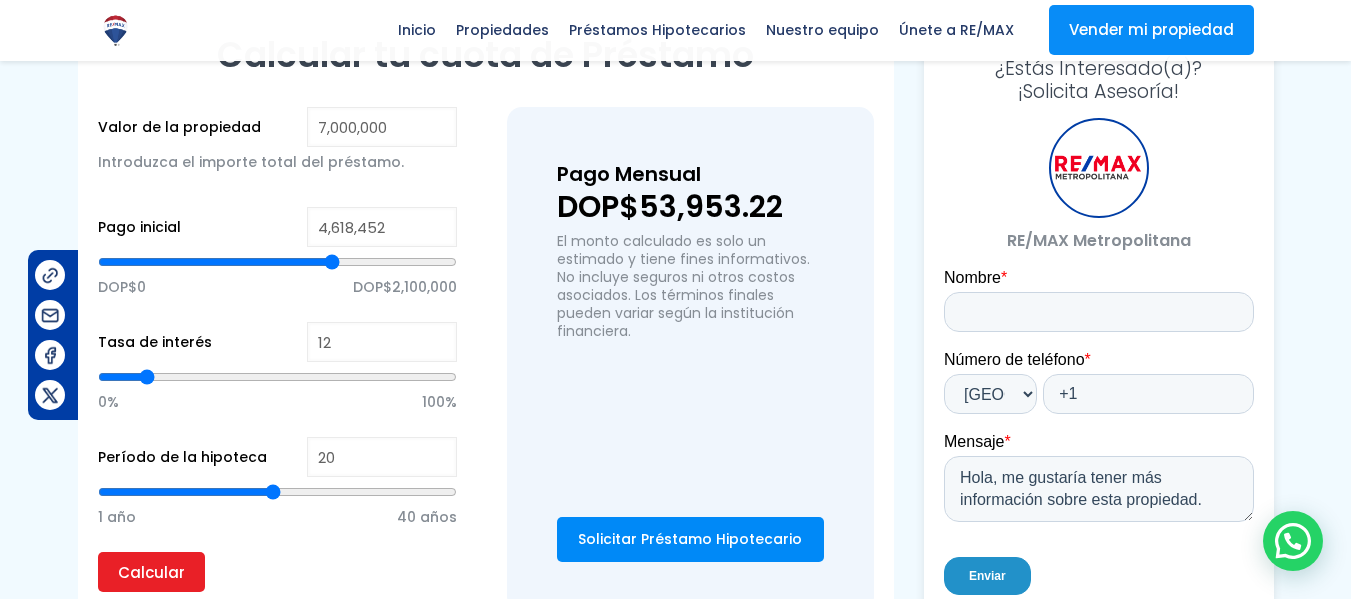 type on "4,598,061" 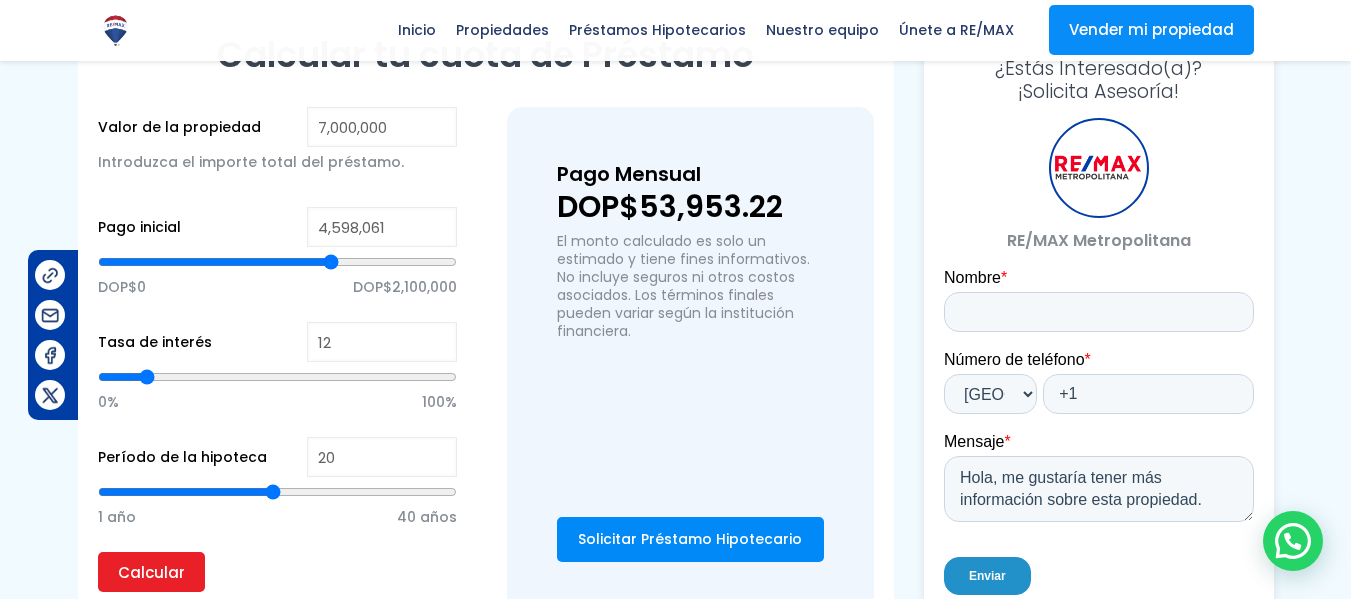 type on "4,536,890" 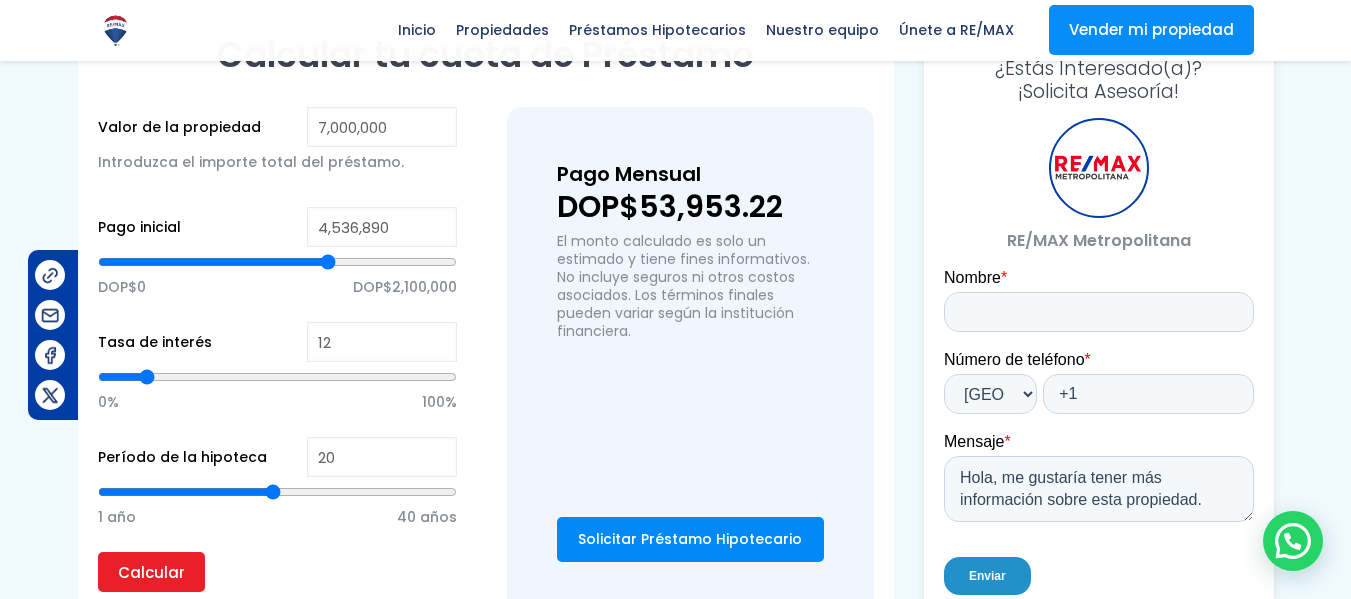 type on "4,516,499" 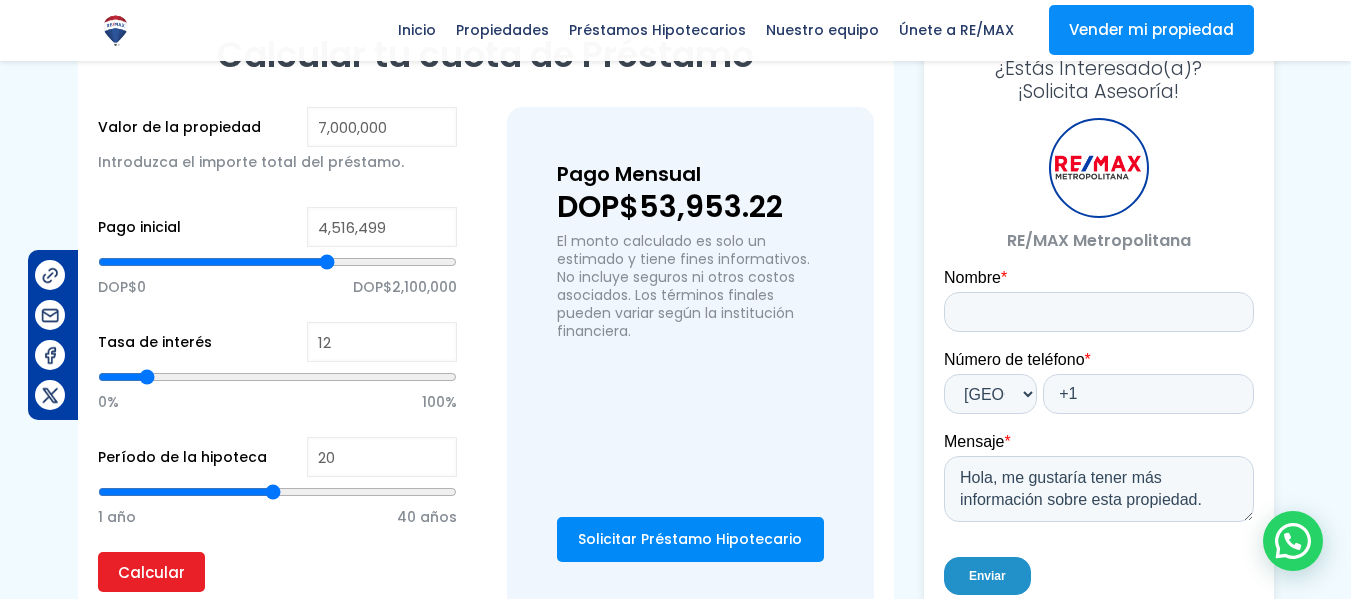 type on "4,434,937" 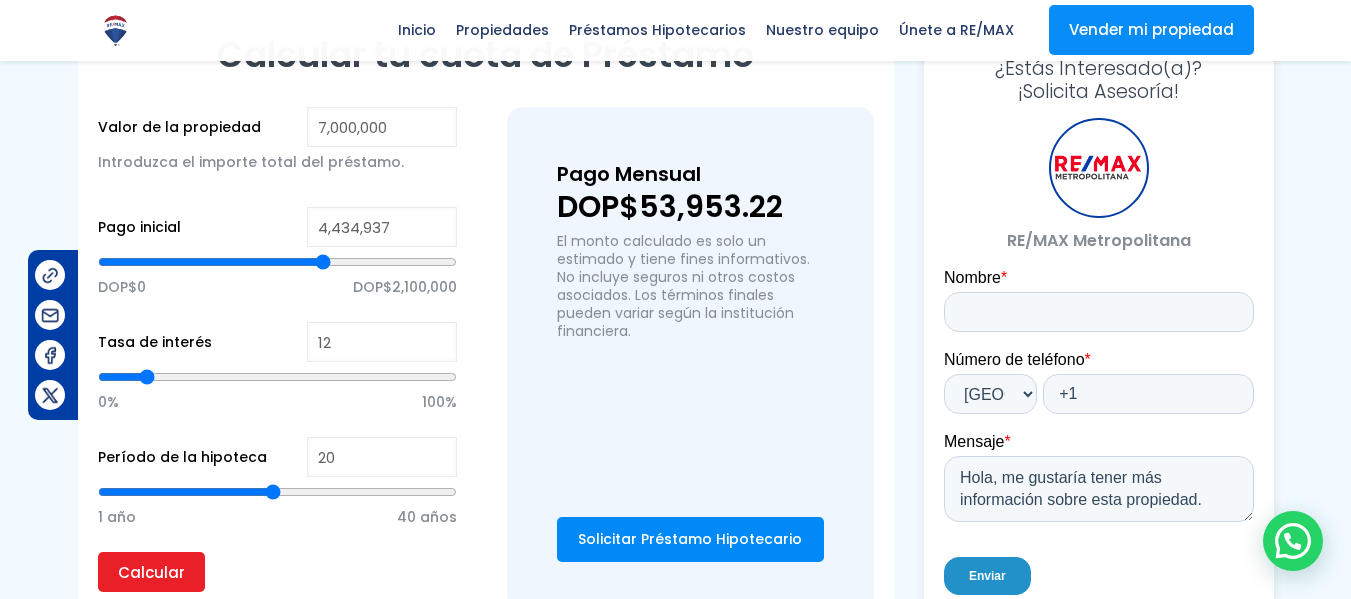 type on "4,394,156" 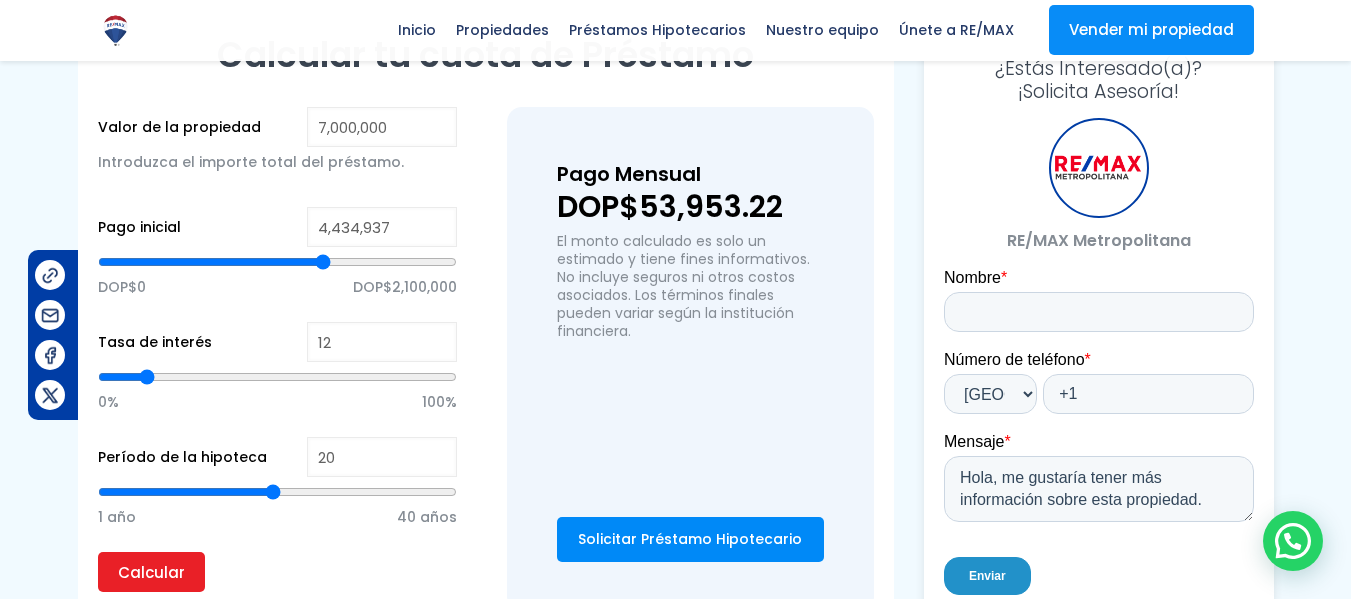type on "4394156" 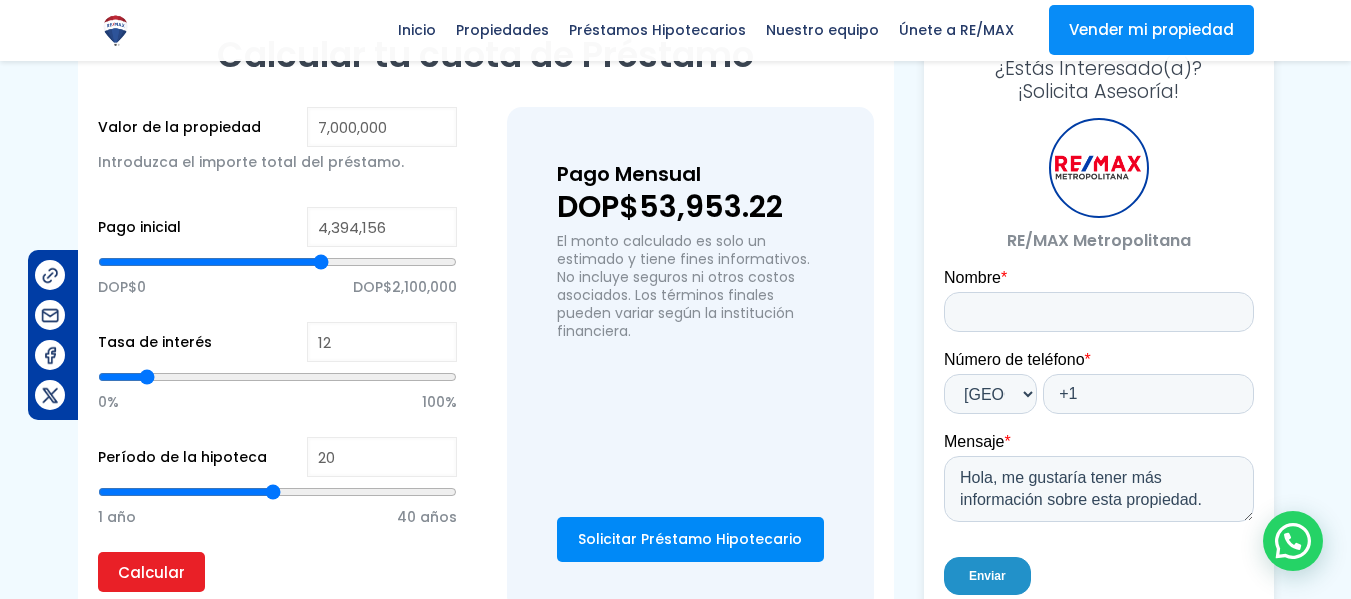 type on "4,353,375" 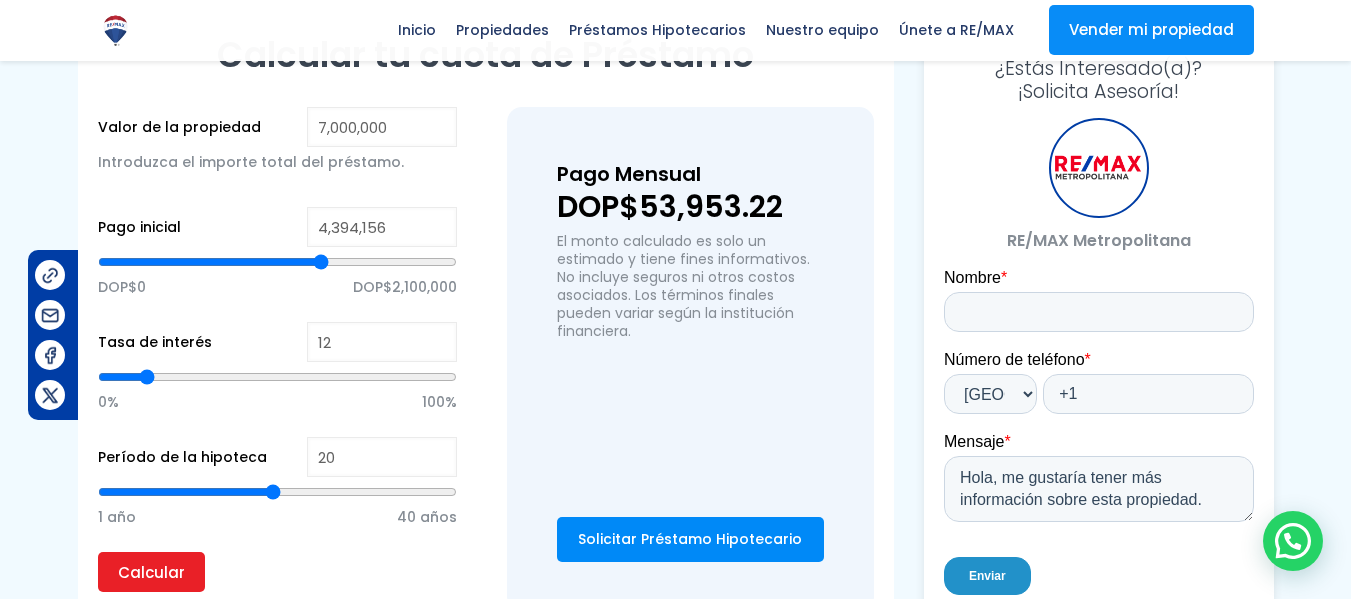 type on "4353375" 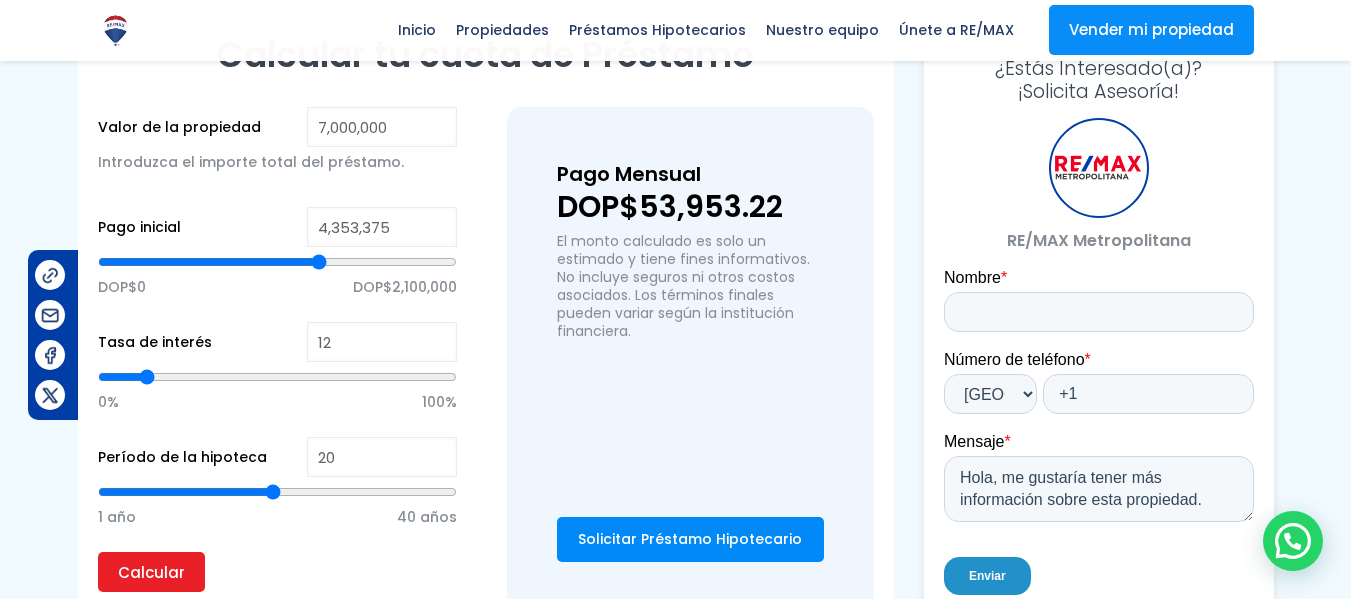 type on "4,332,984" 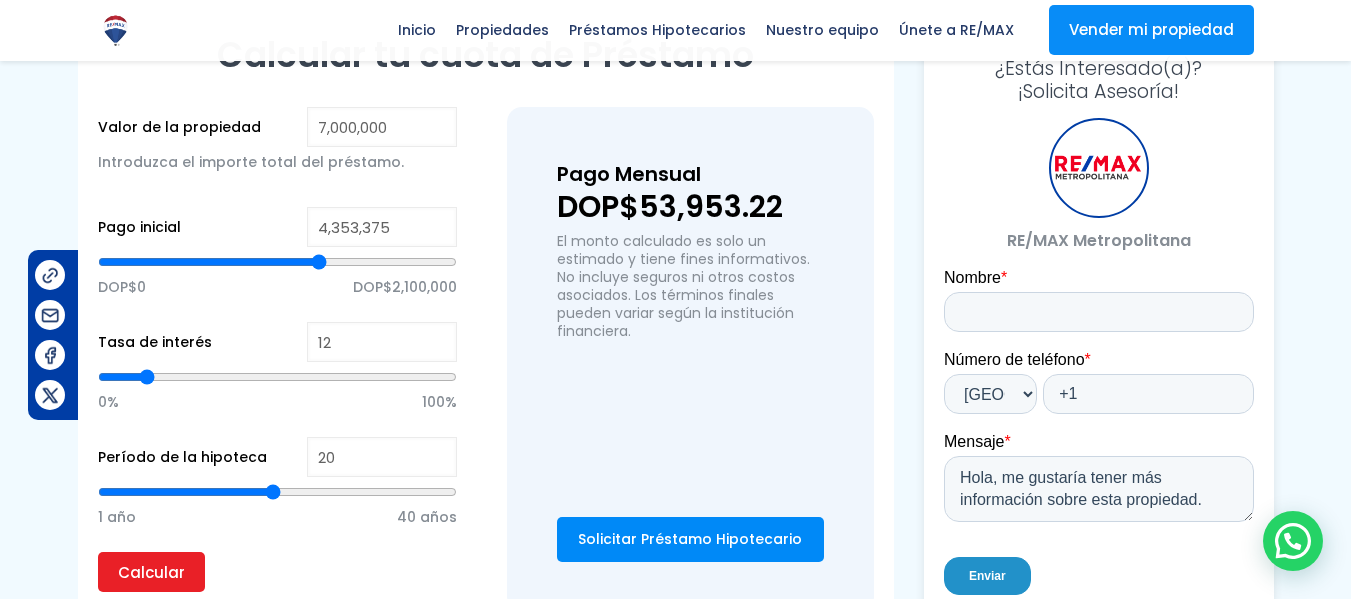 type on "4332984" 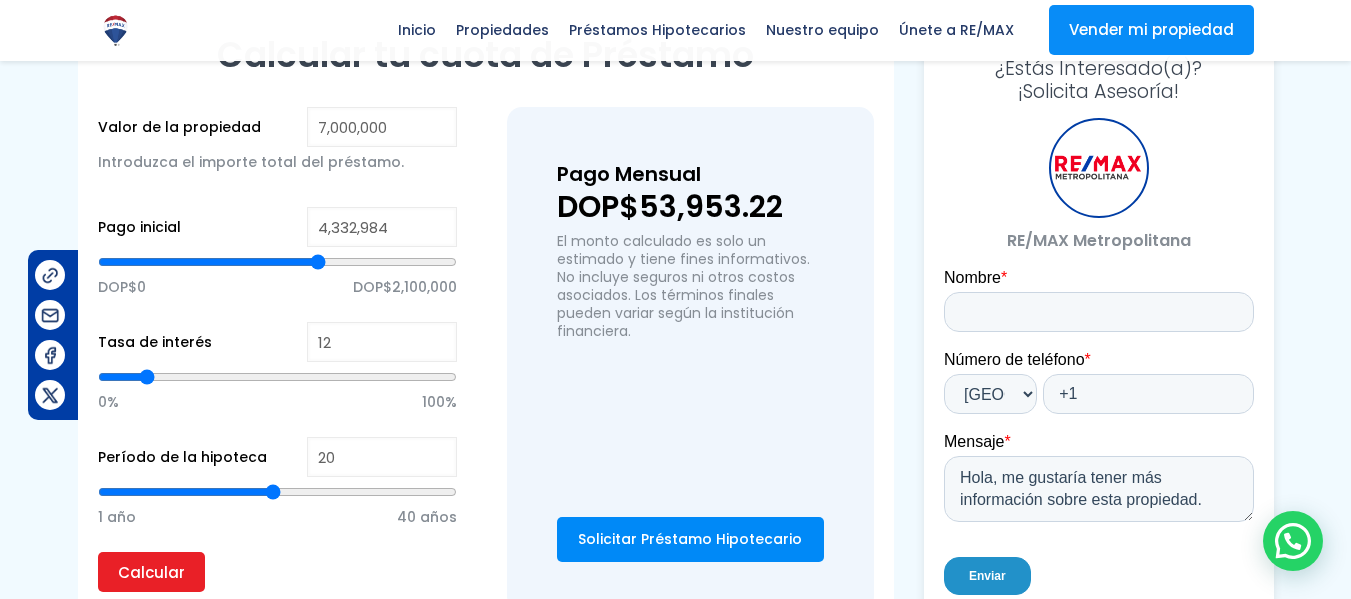 type on "4,312,594" 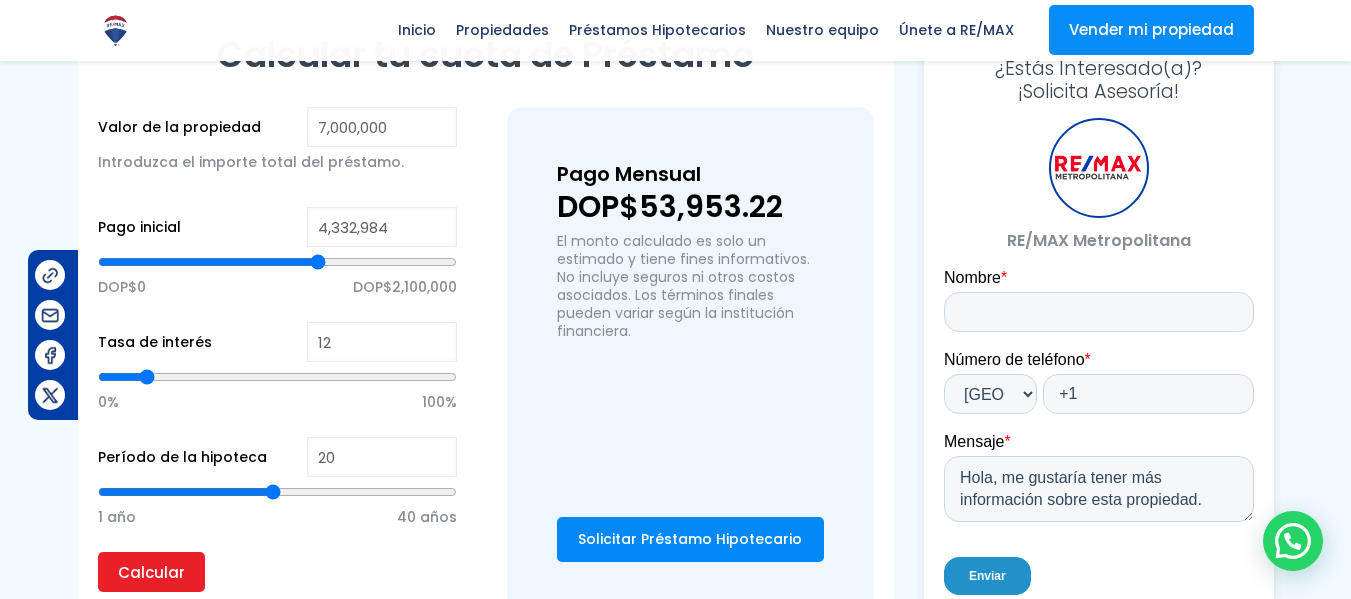 type on "4312594" 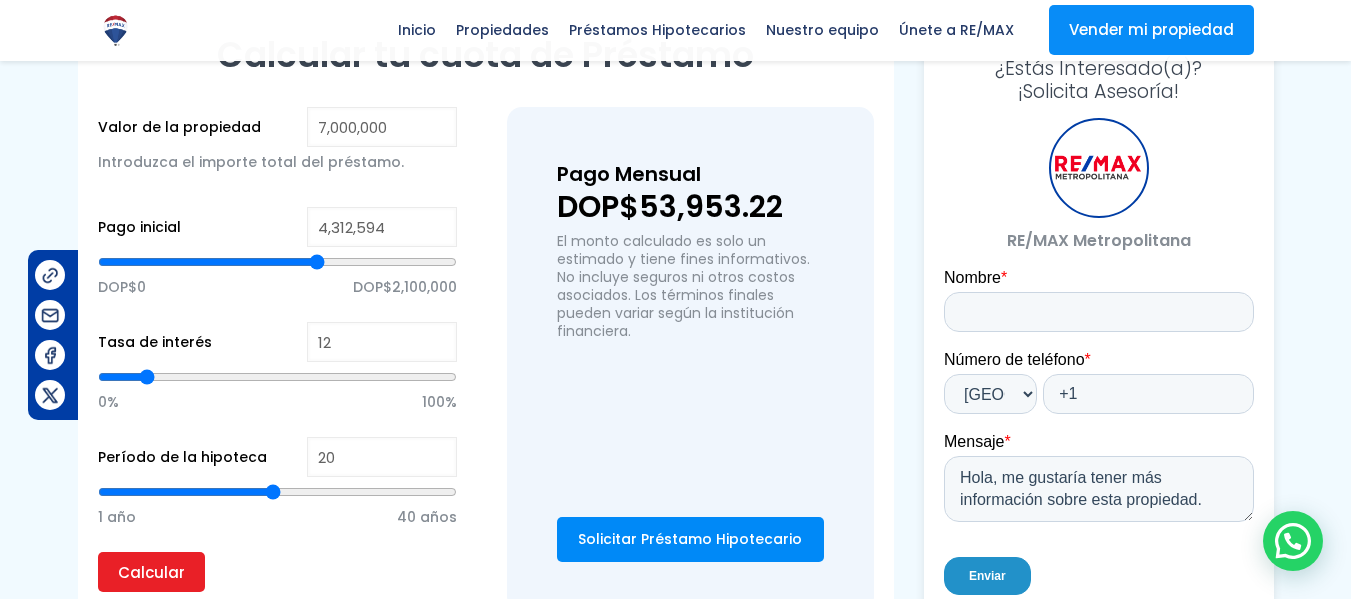 type on "4,292,203" 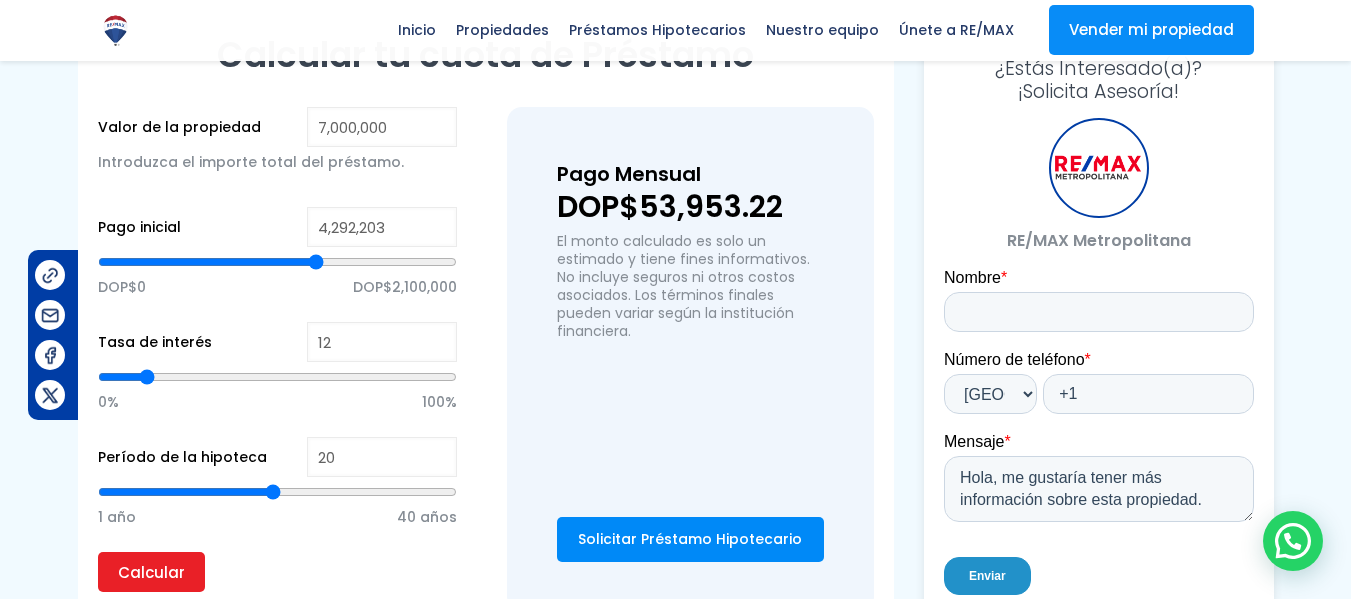 type on "4,271,813" 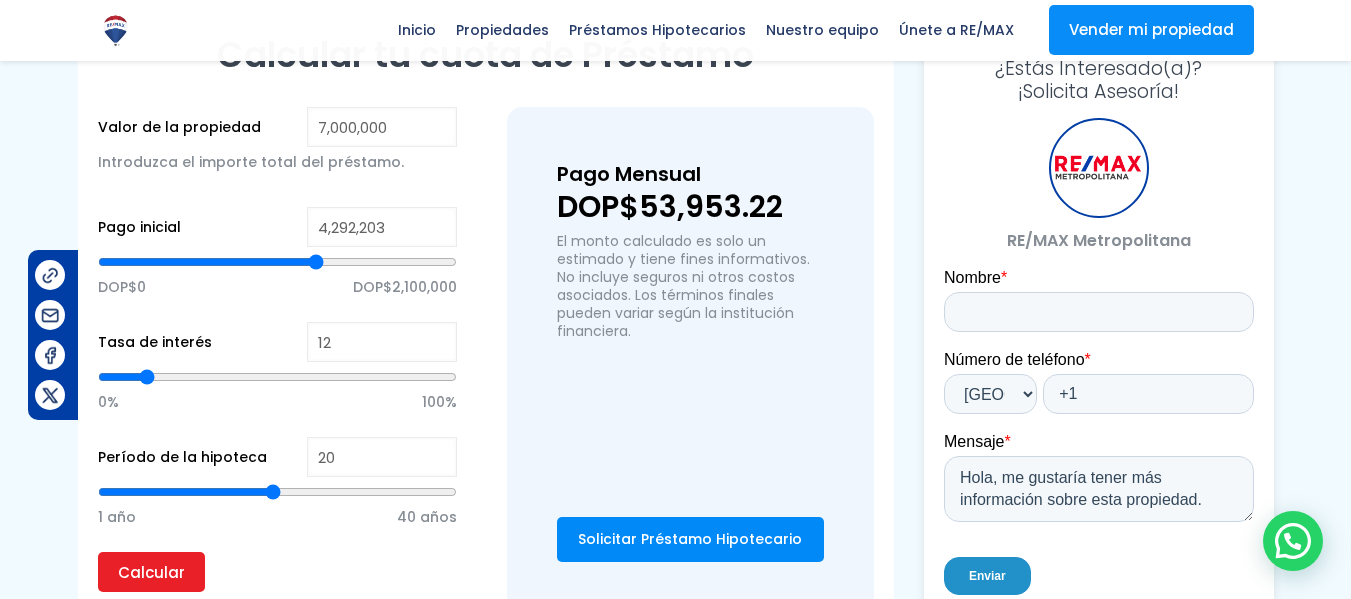 type on "4271813" 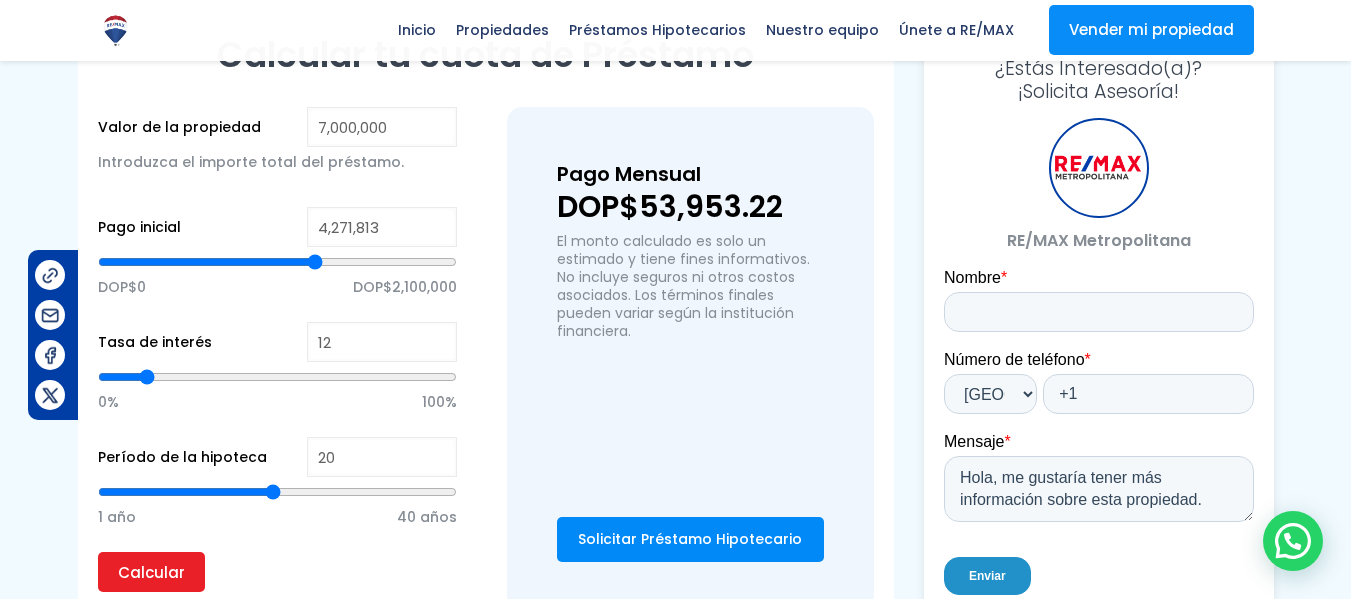 type on "4,210,641" 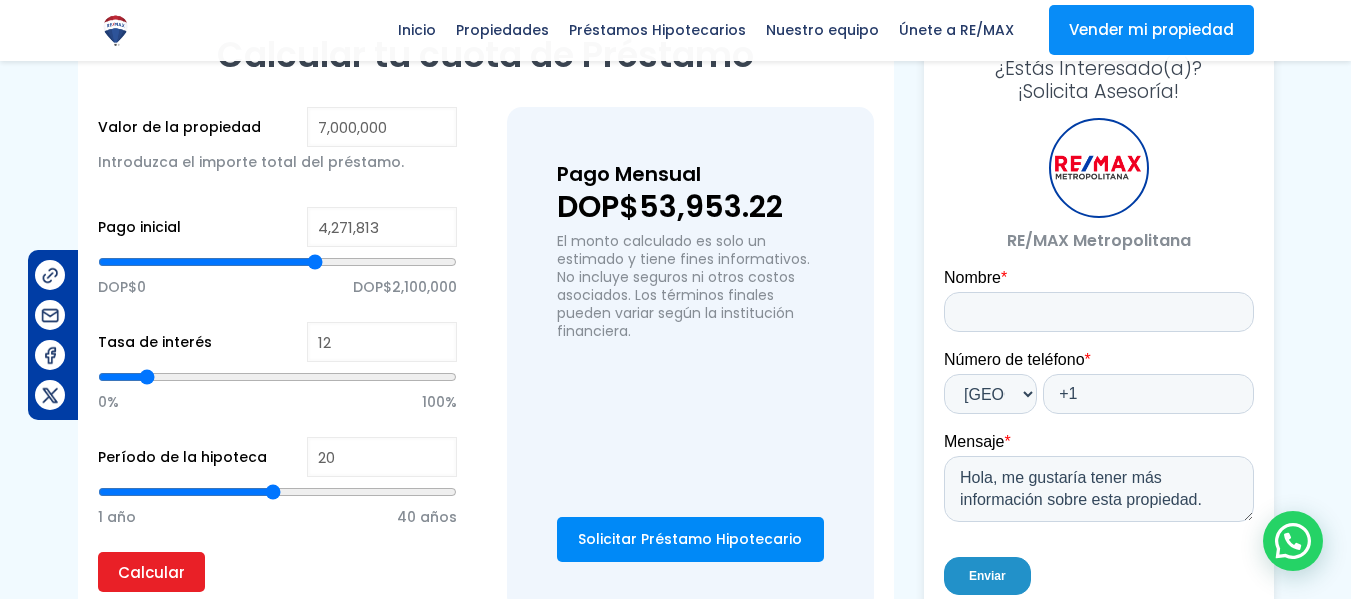 type on "4210641" 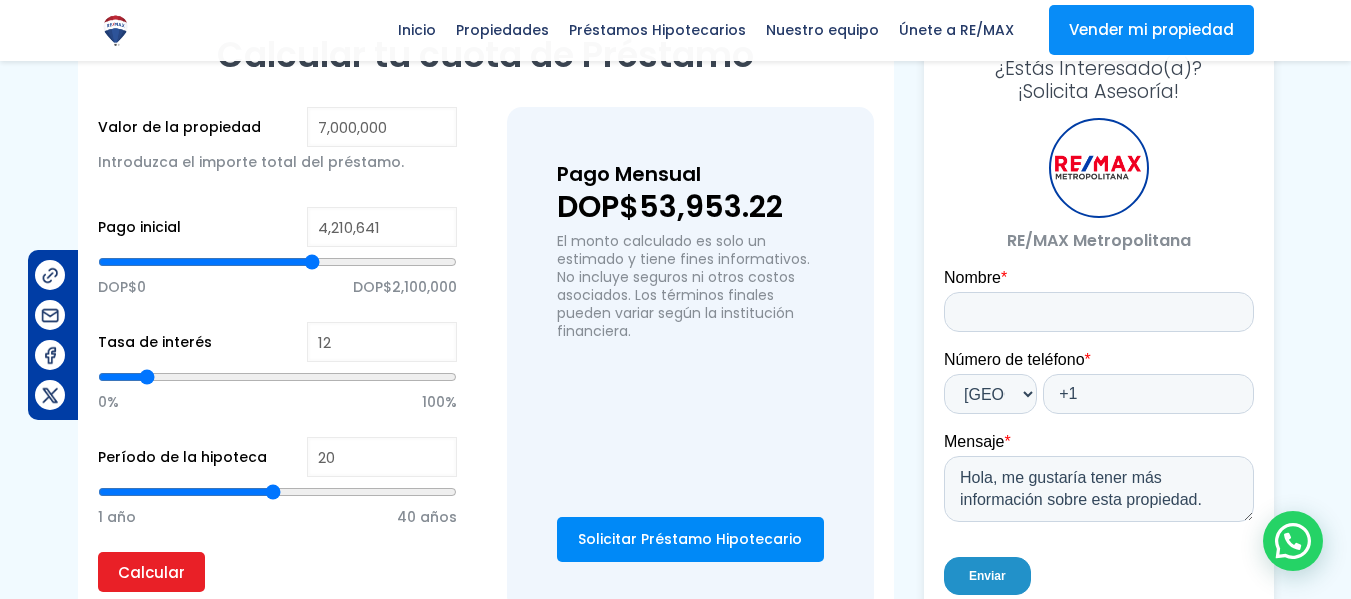 type on "4,190,251" 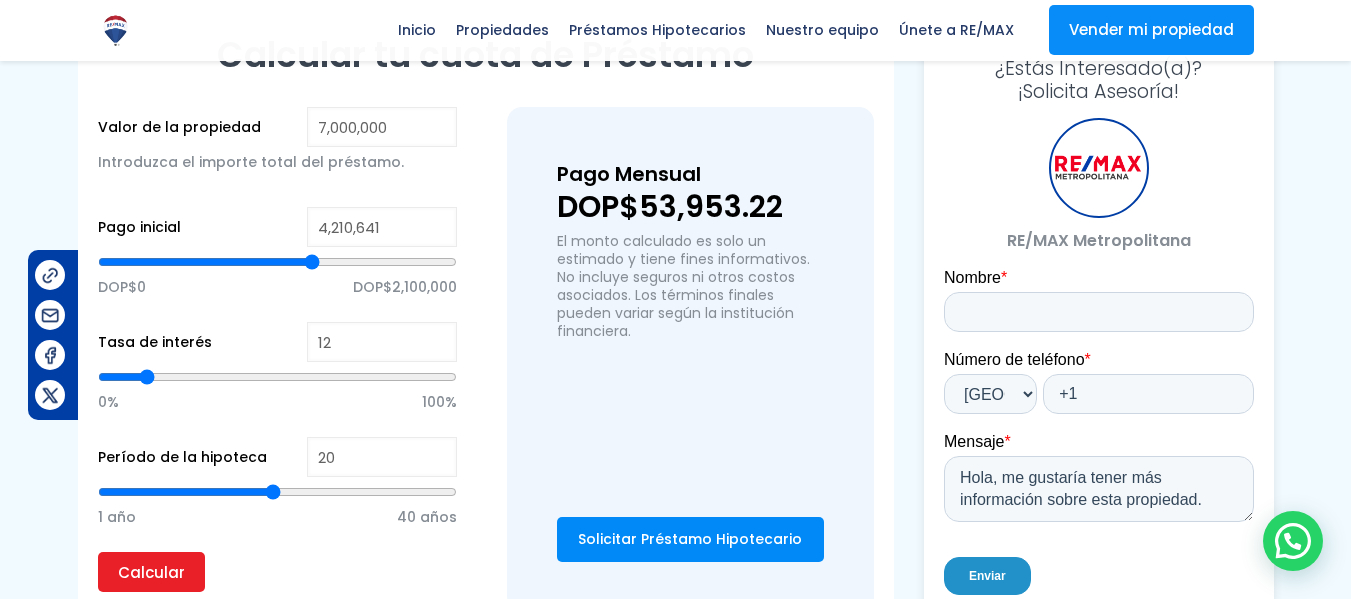 type on "4190251" 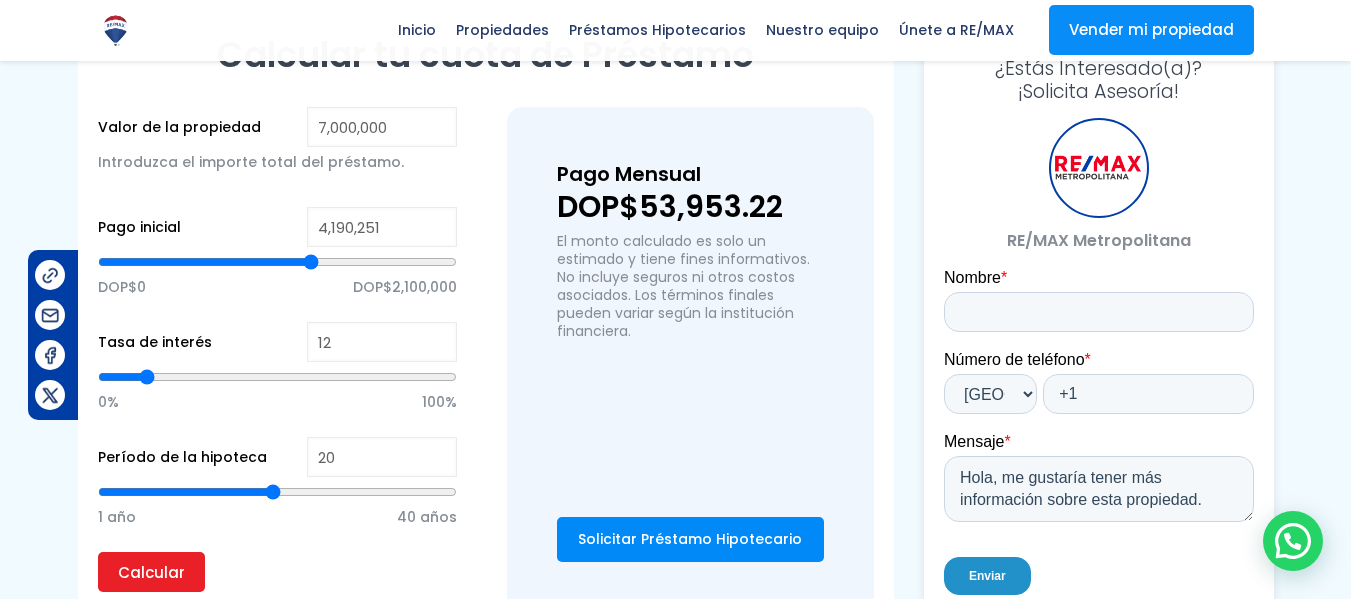 type on "4,169,860" 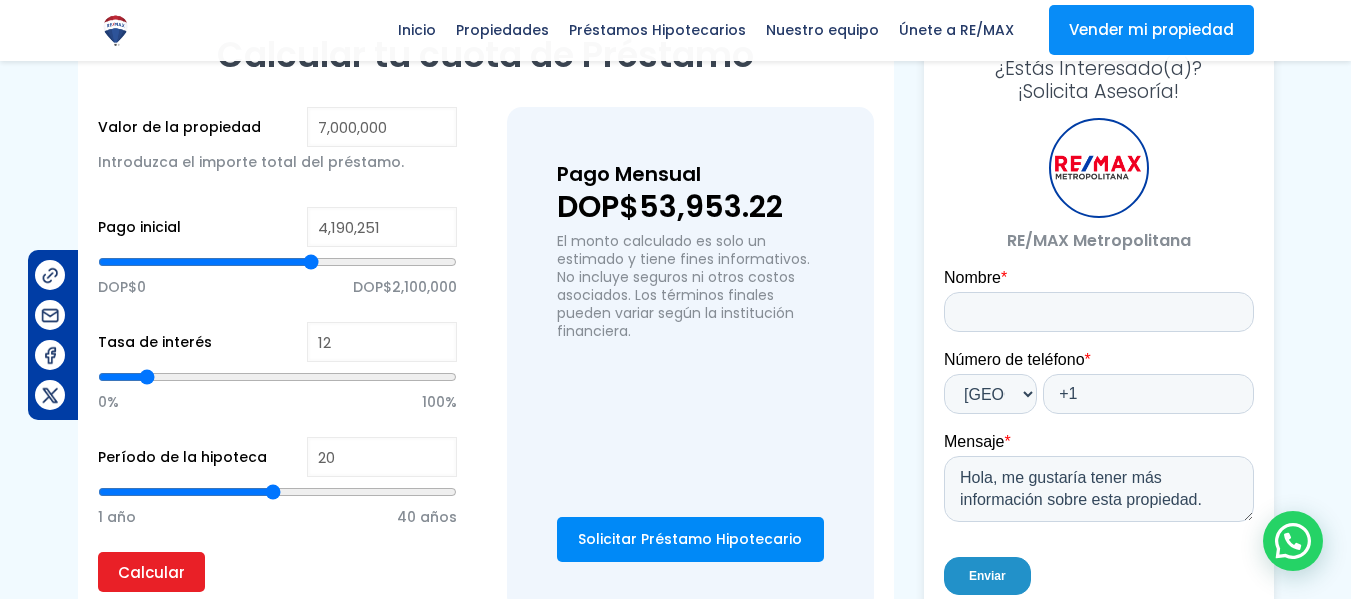 type on "4169860" 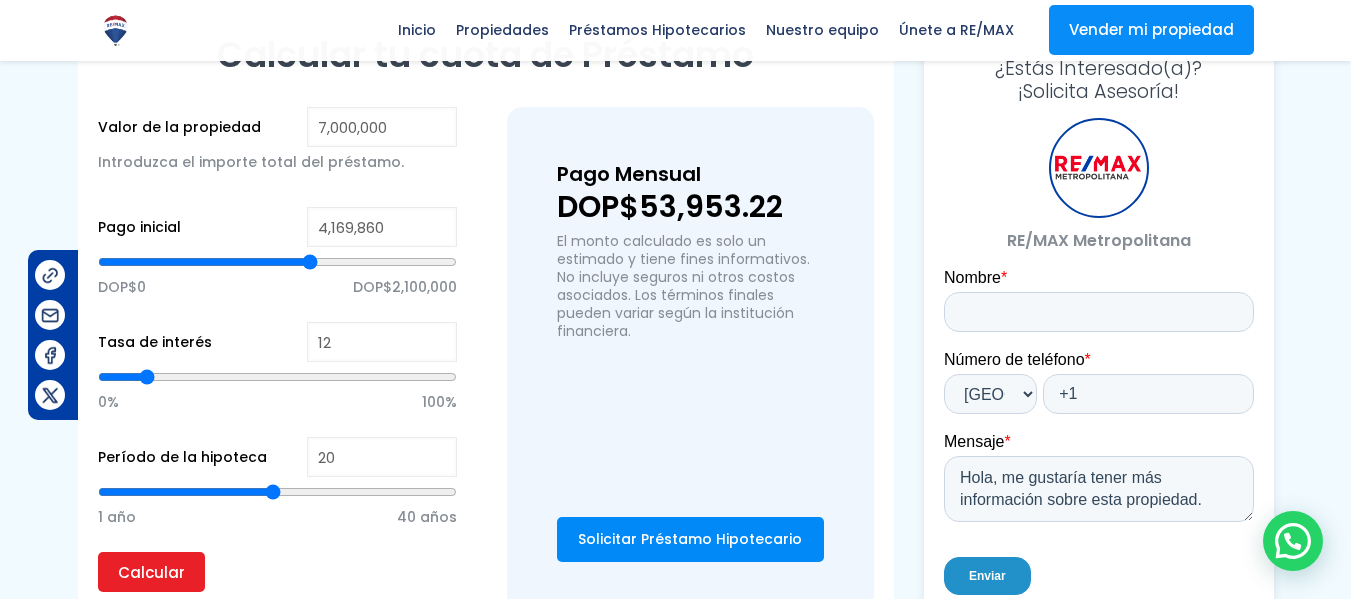 type on "4,108,689" 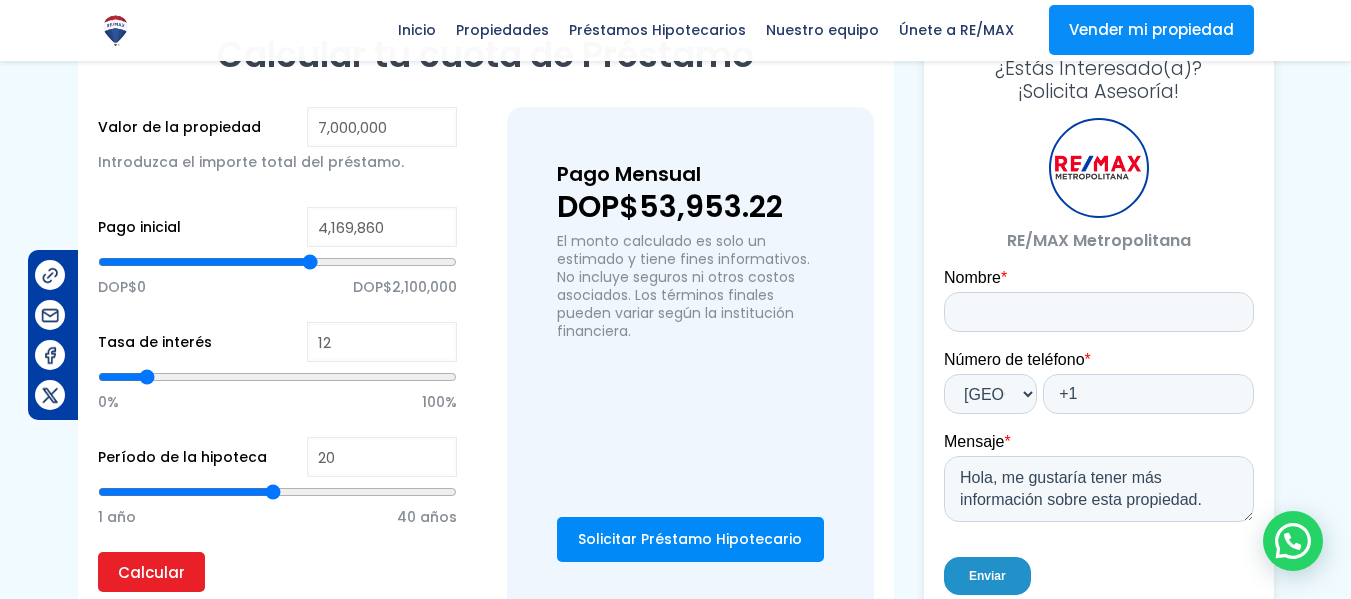 type on "4108689" 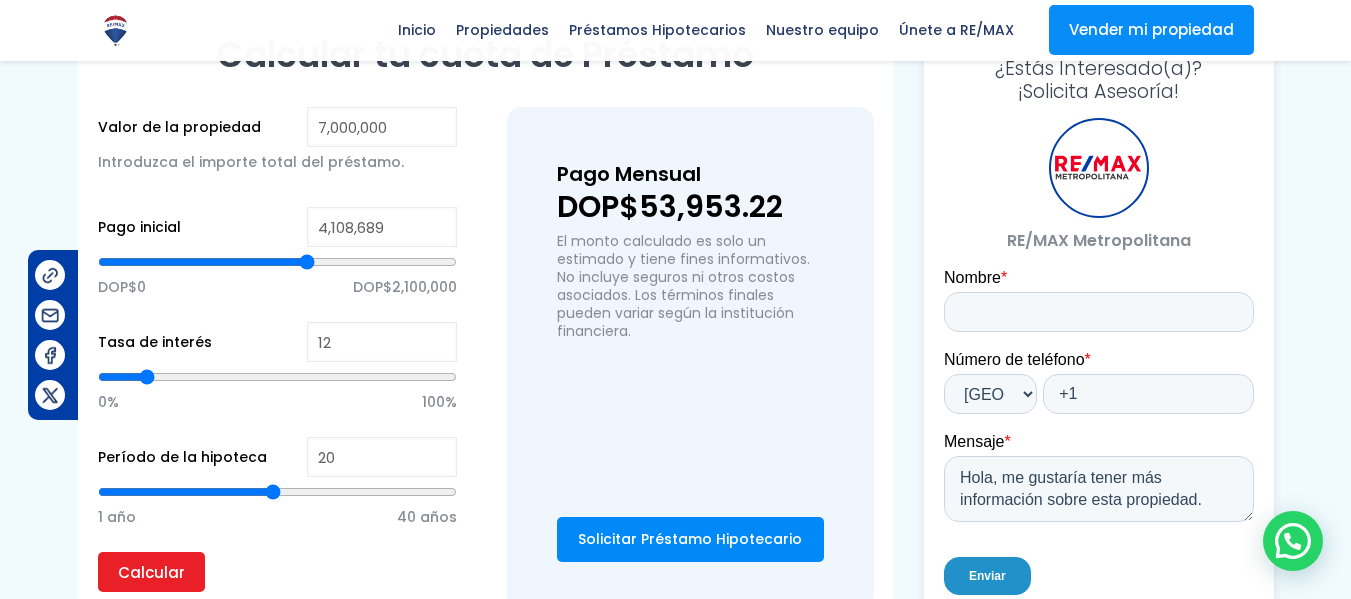 type on "4,088,298" 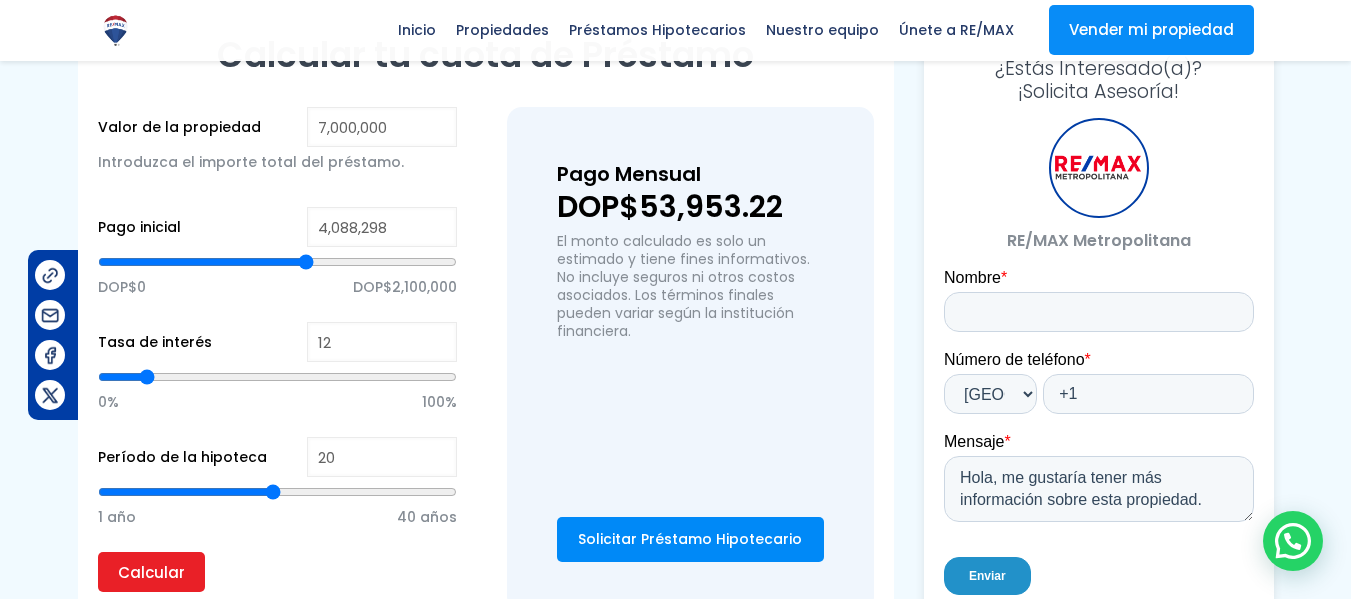 drag, startPoint x: 279, startPoint y: 263, endPoint x: 306, endPoint y: 296, distance: 42.638012 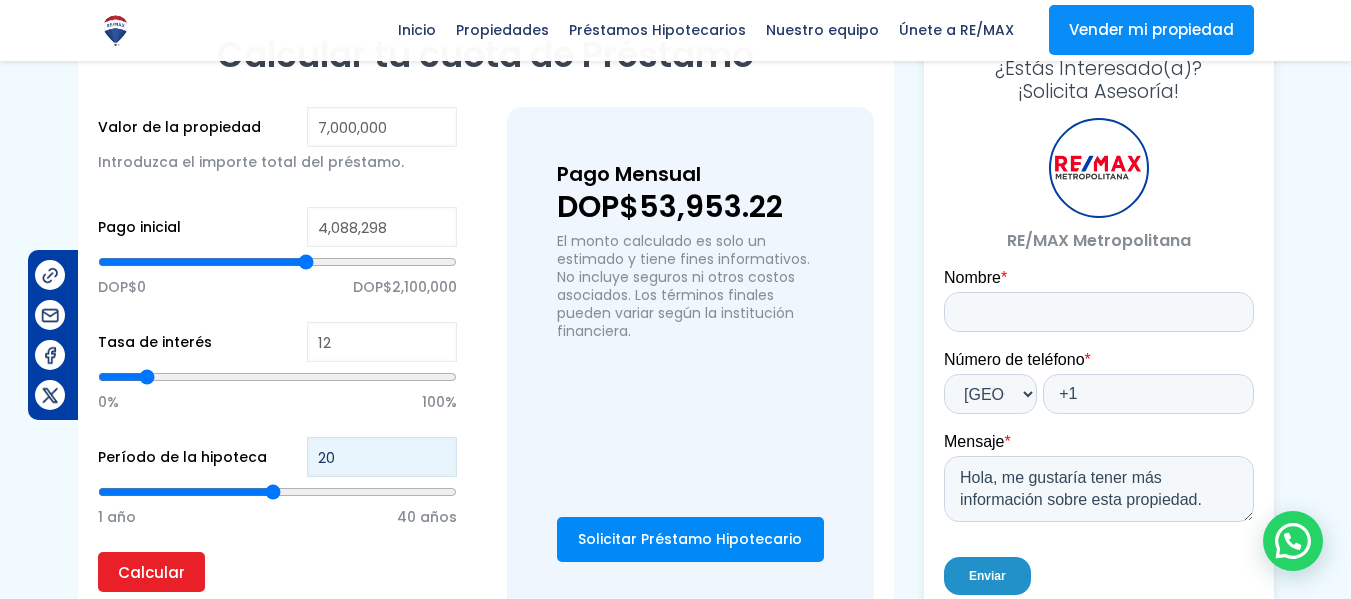 type on "19" 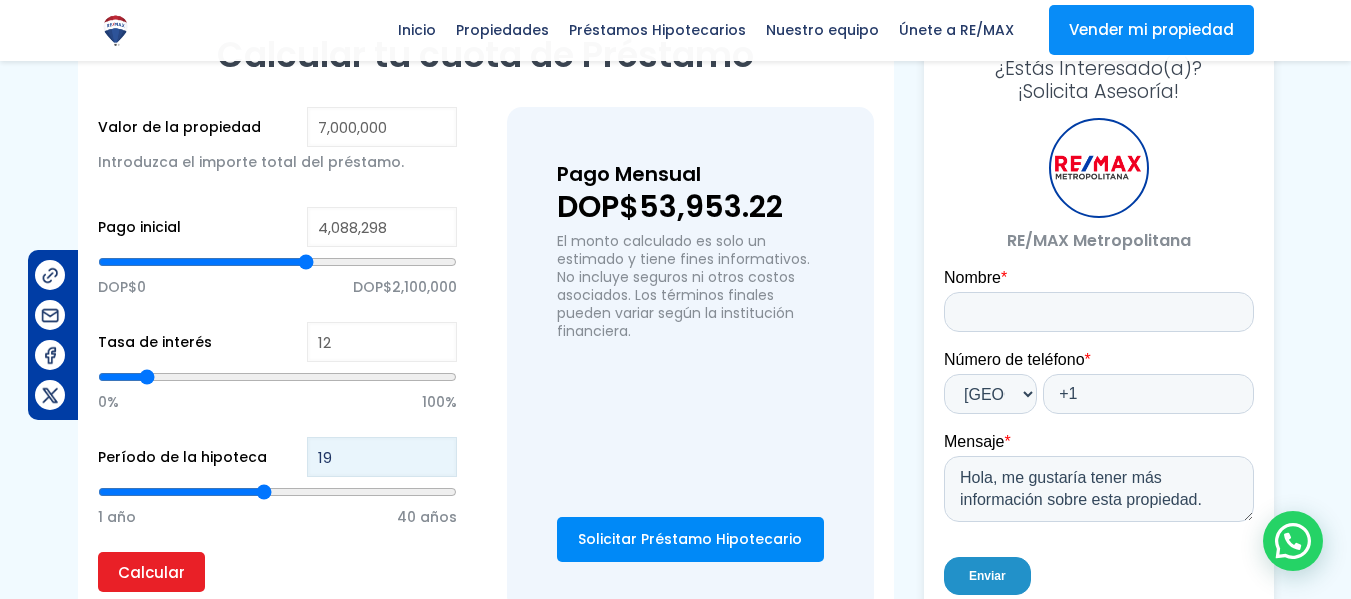click on "19" at bounding box center [382, 457] 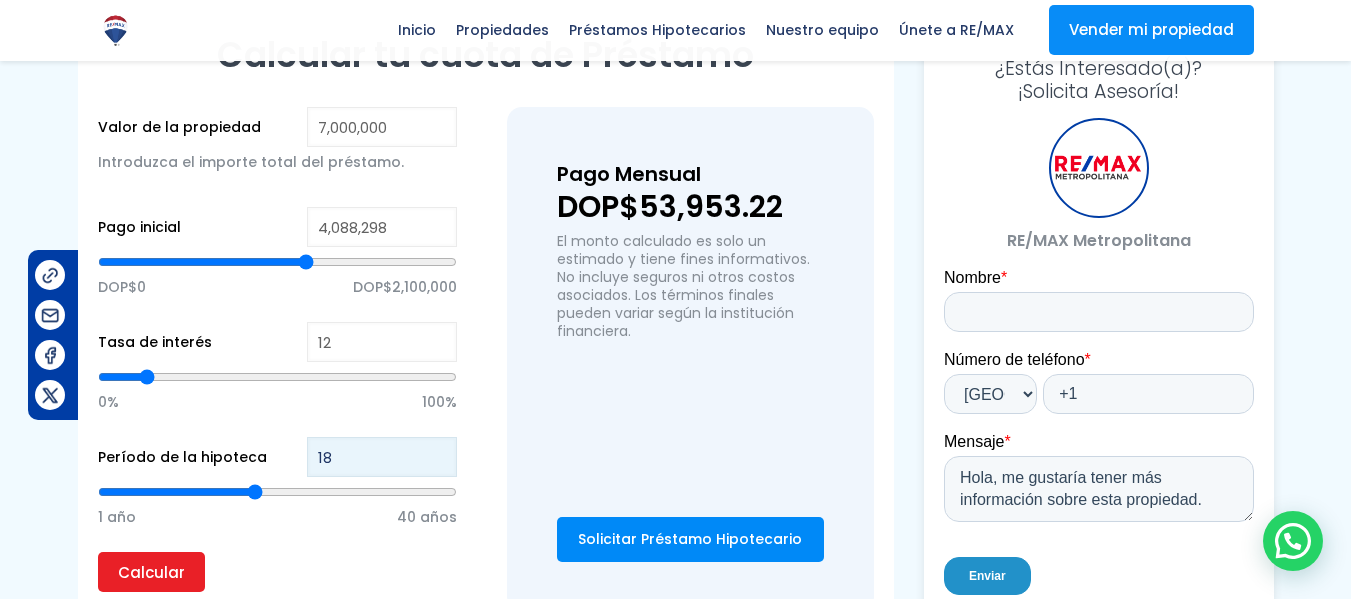 click on "18" at bounding box center [382, 457] 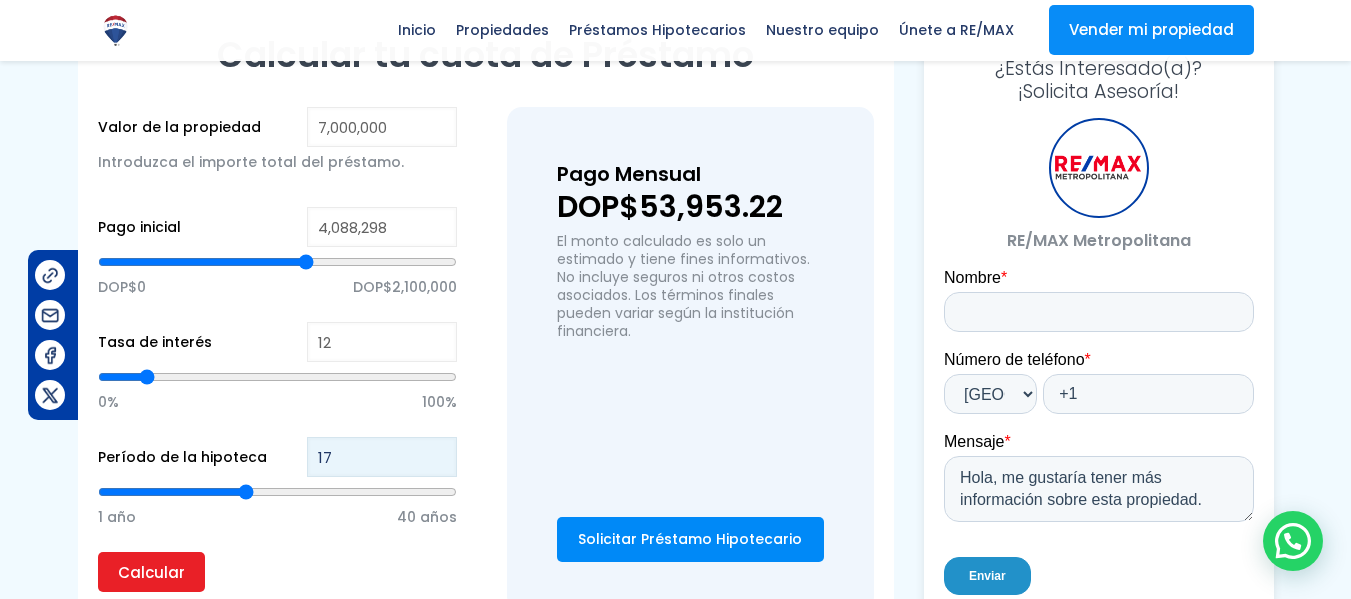 click on "17" at bounding box center [382, 457] 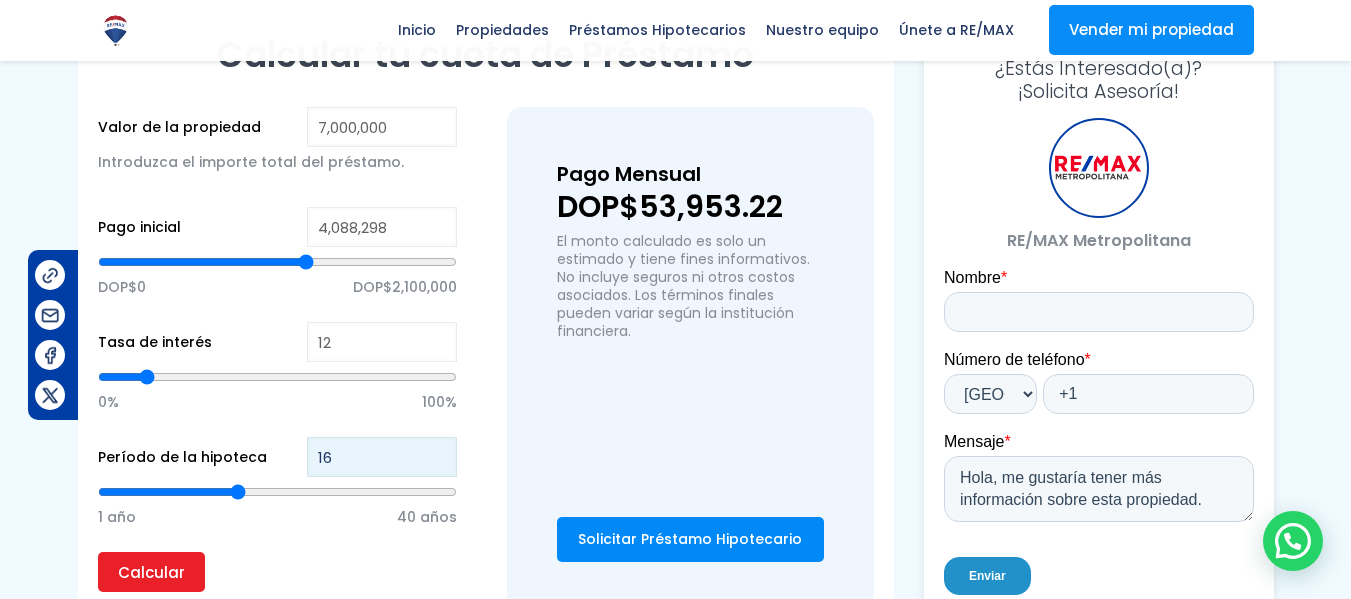 click on "16" at bounding box center (382, 457) 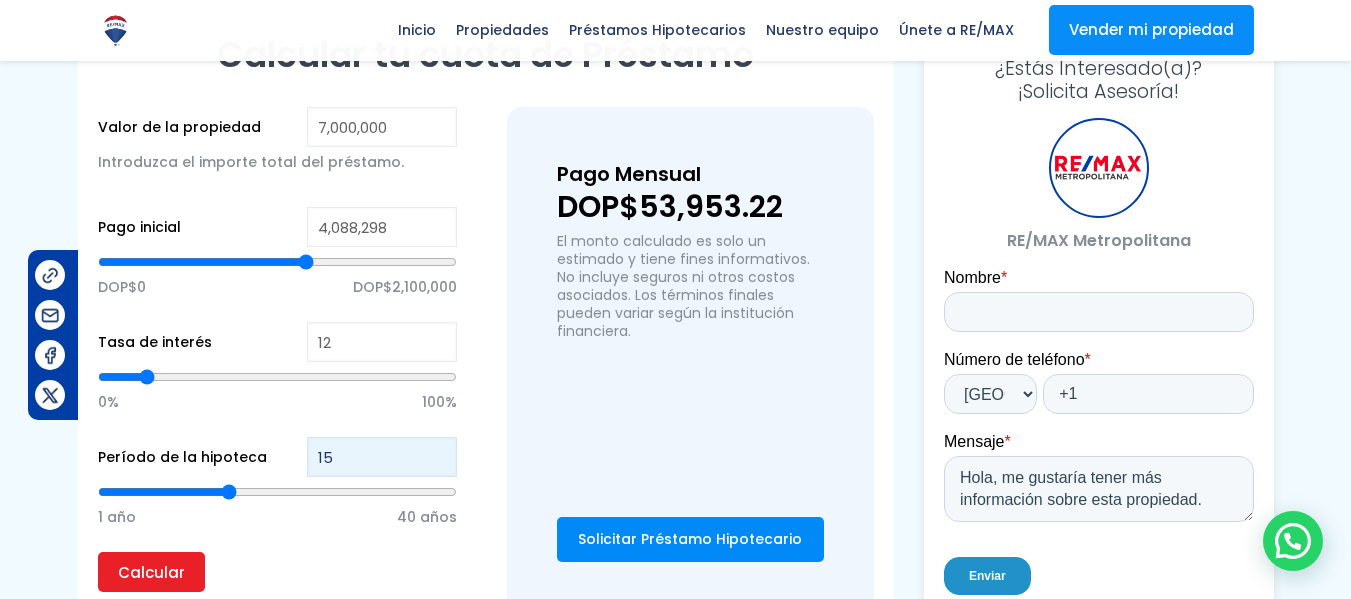 type on "15" 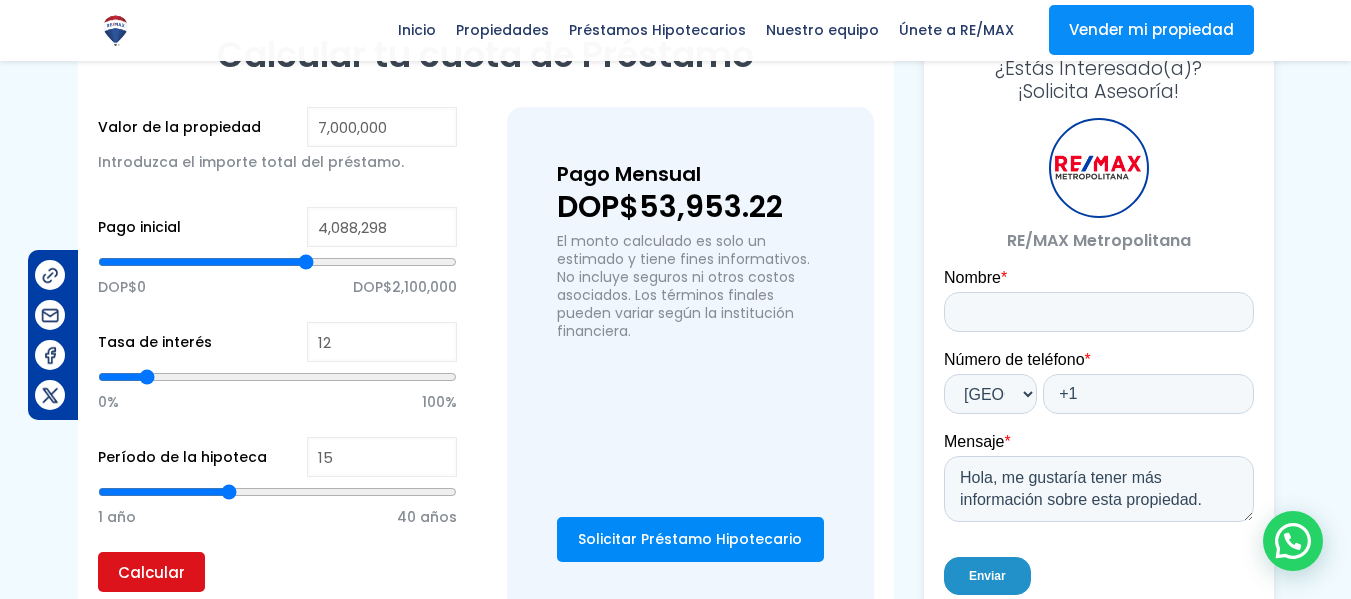 click on "Calcular" at bounding box center (151, 572) 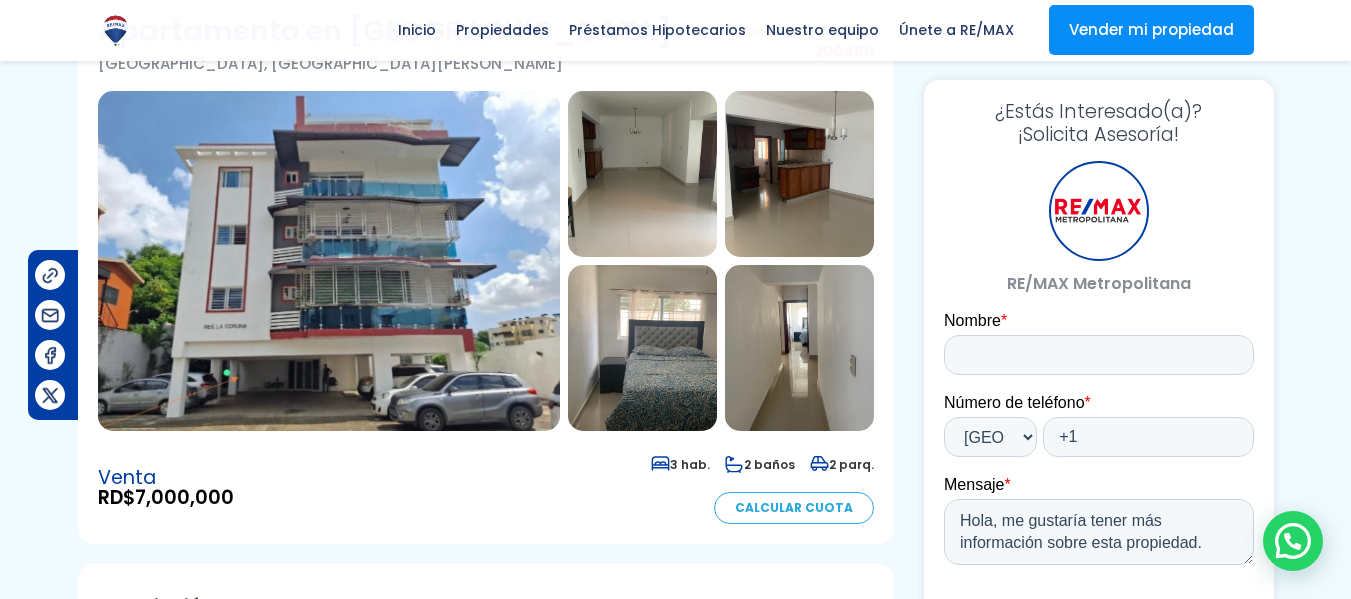 scroll, scrollTop: 137, scrollLeft: 0, axis: vertical 